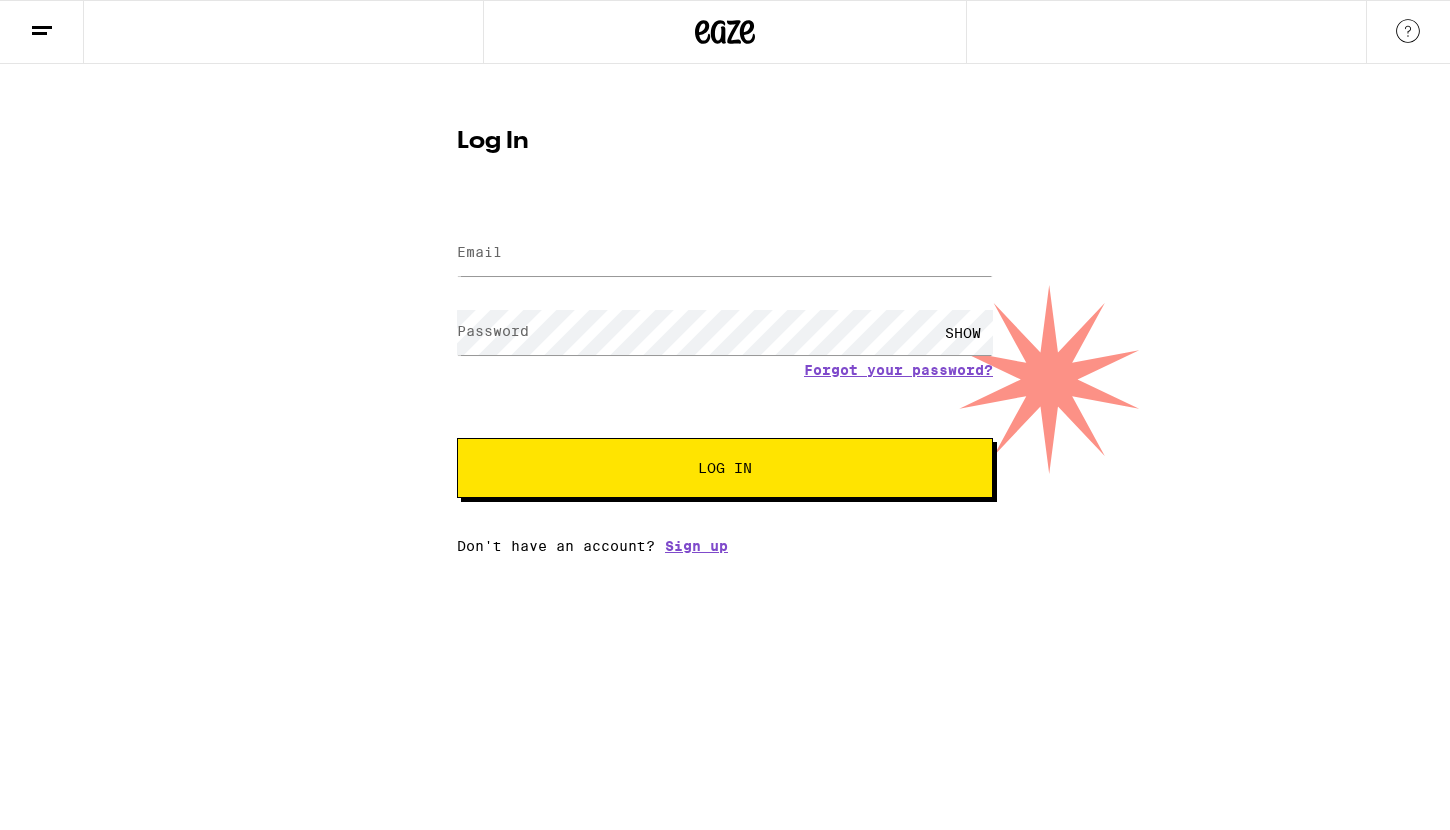 scroll, scrollTop: 0, scrollLeft: 0, axis: both 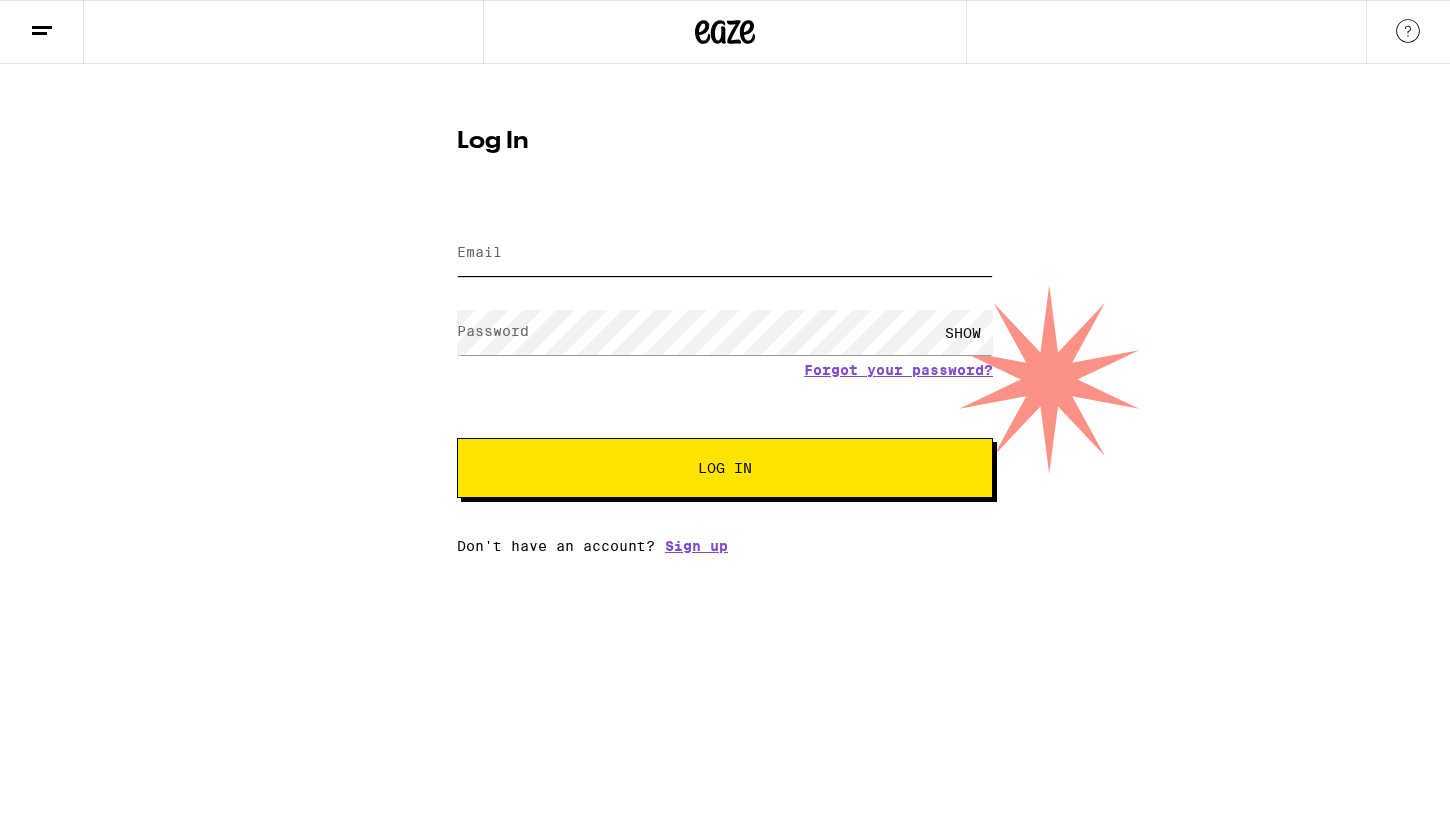 type on "verna.patti@example.com" 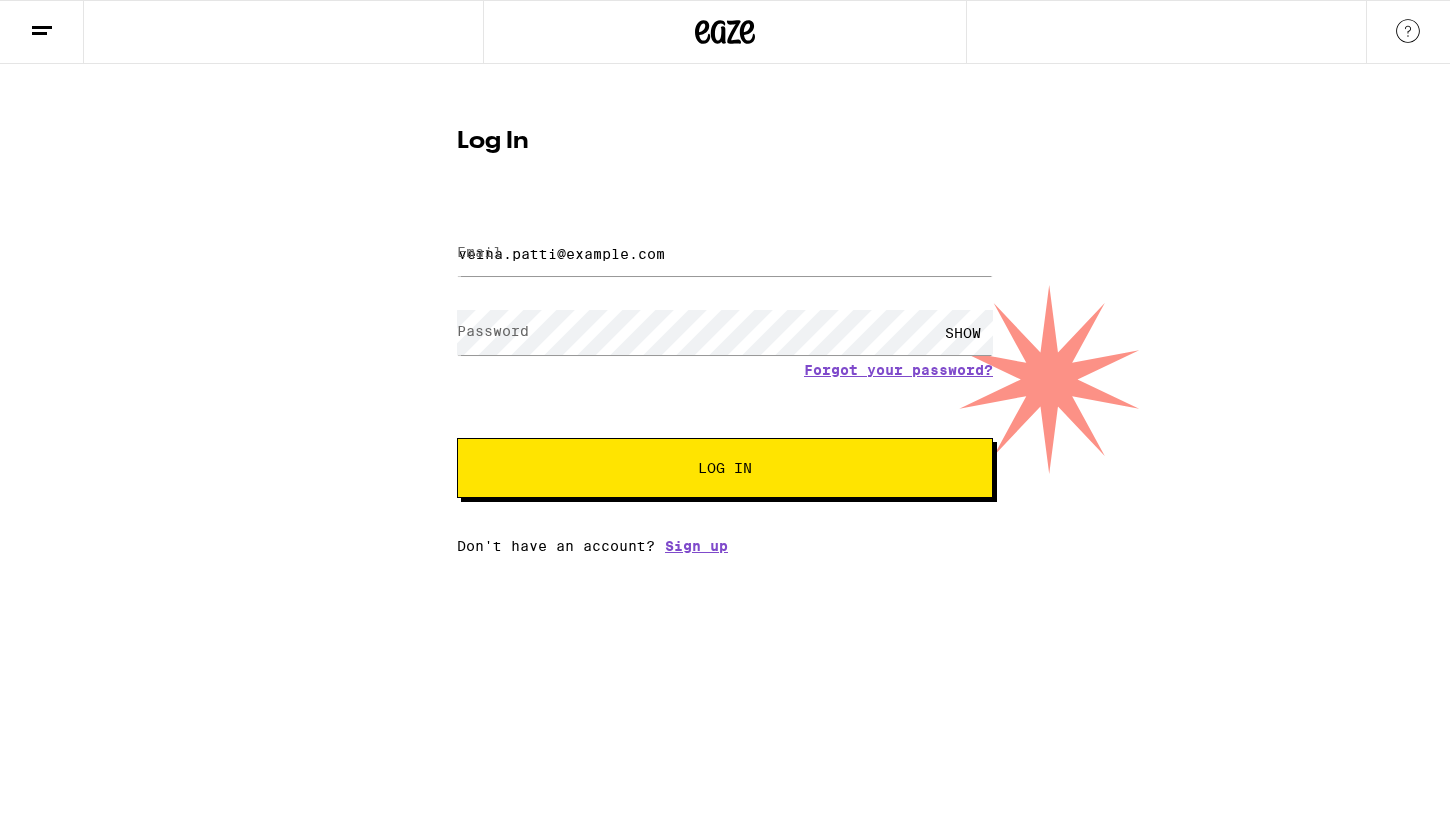 click on "Log In" at bounding box center [725, 468] 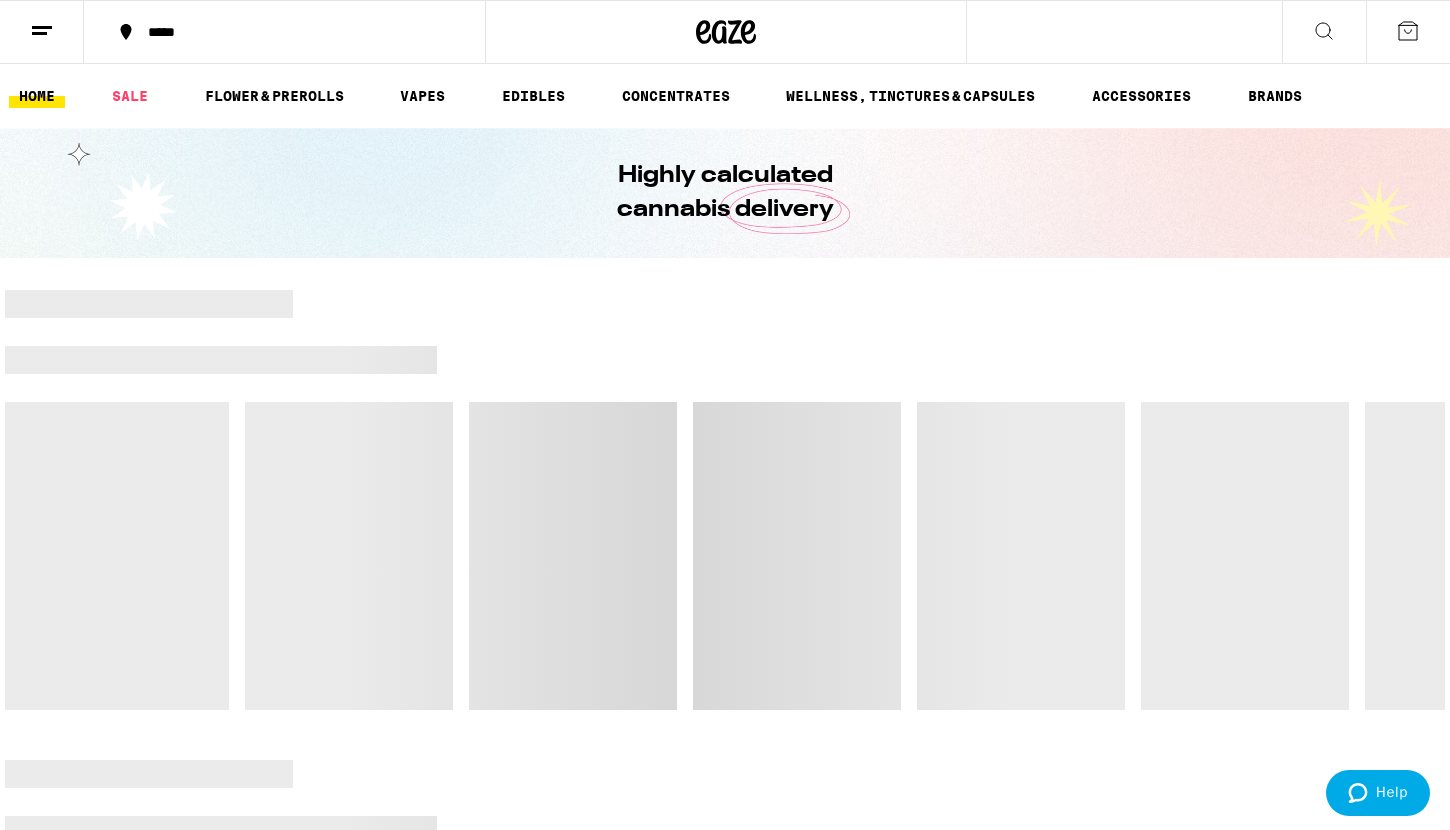 scroll, scrollTop: 0, scrollLeft: 0, axis: both 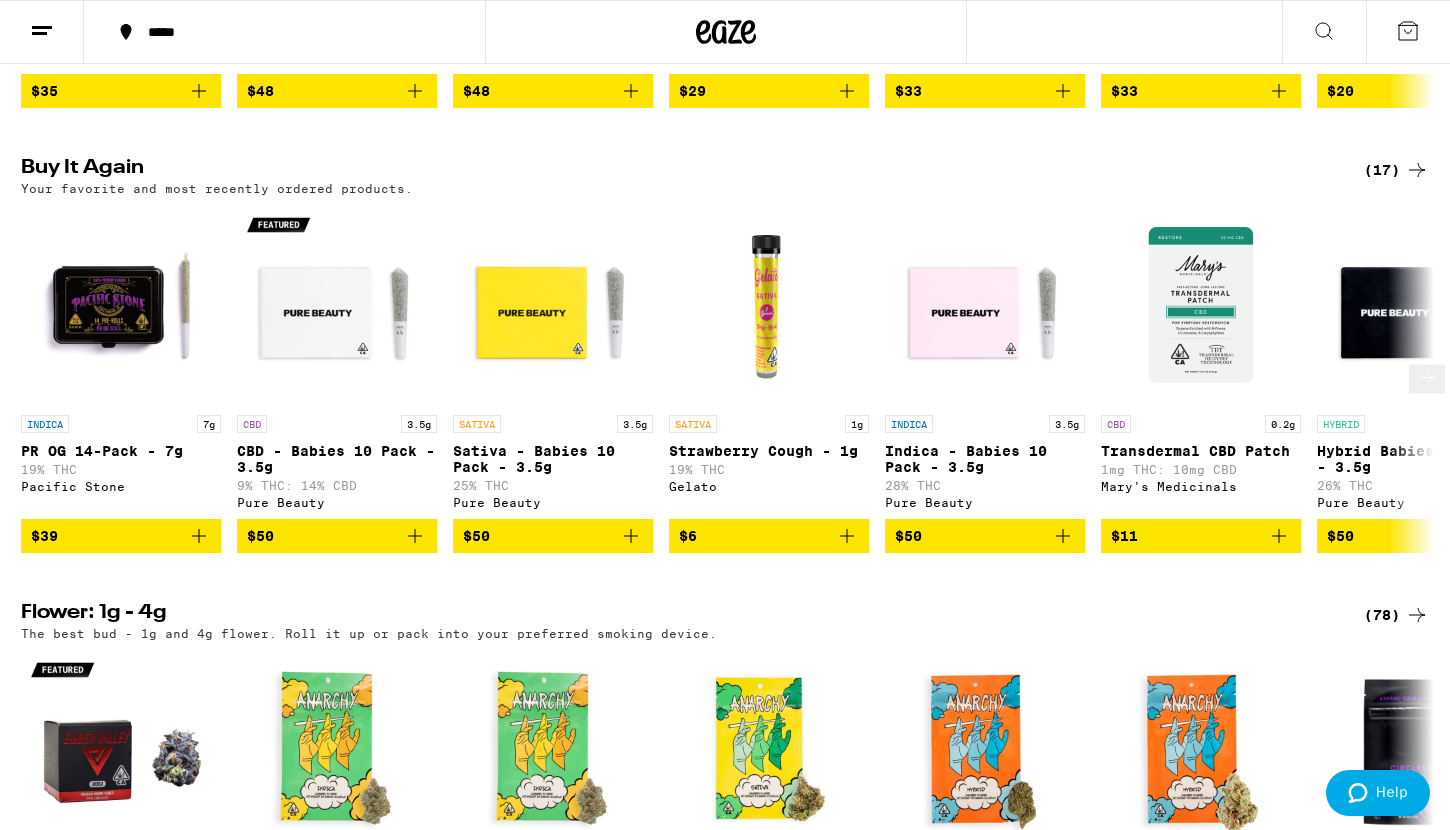 click 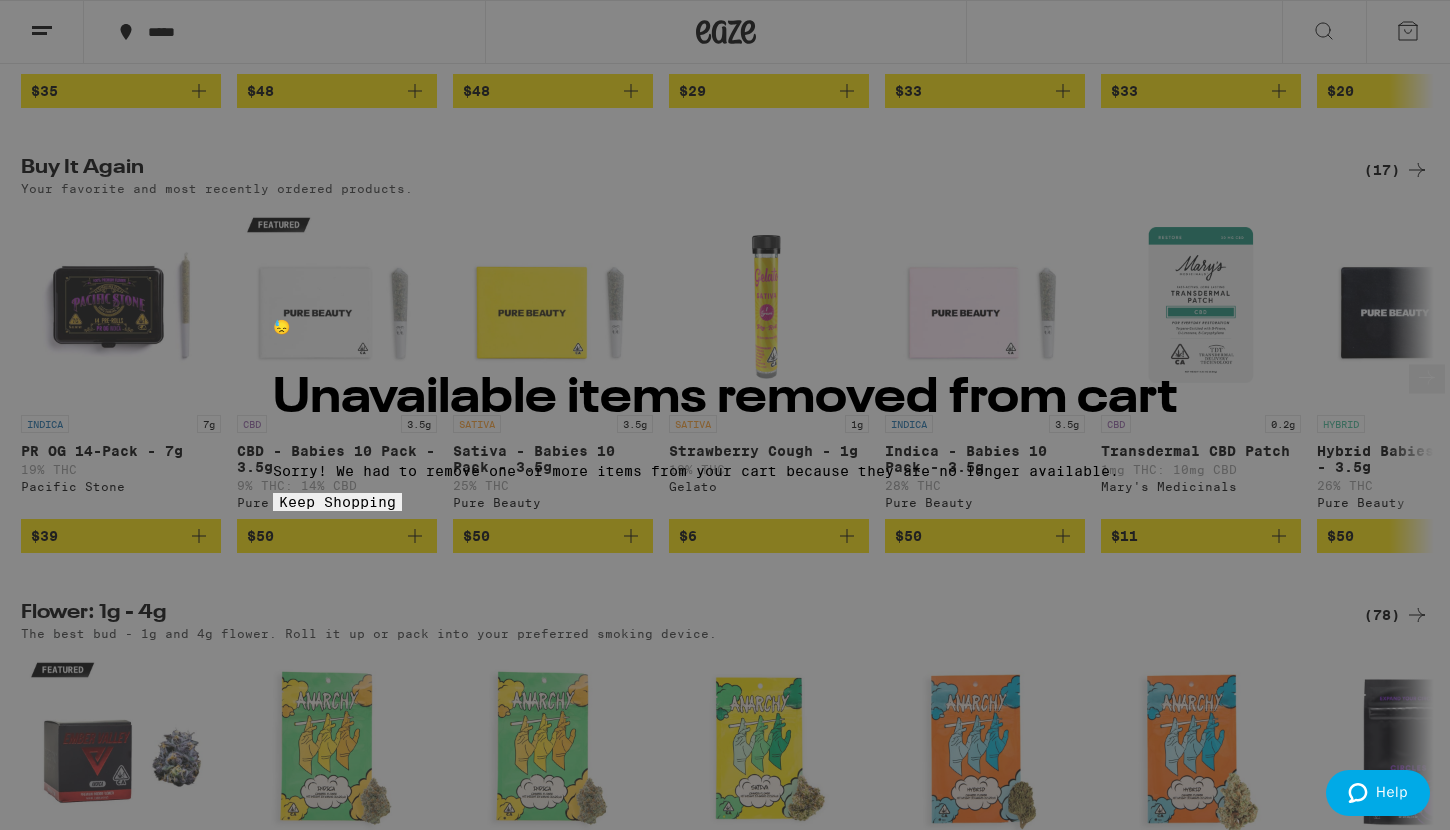 click on "Keep Shopping" at bounding box center (337, 502) 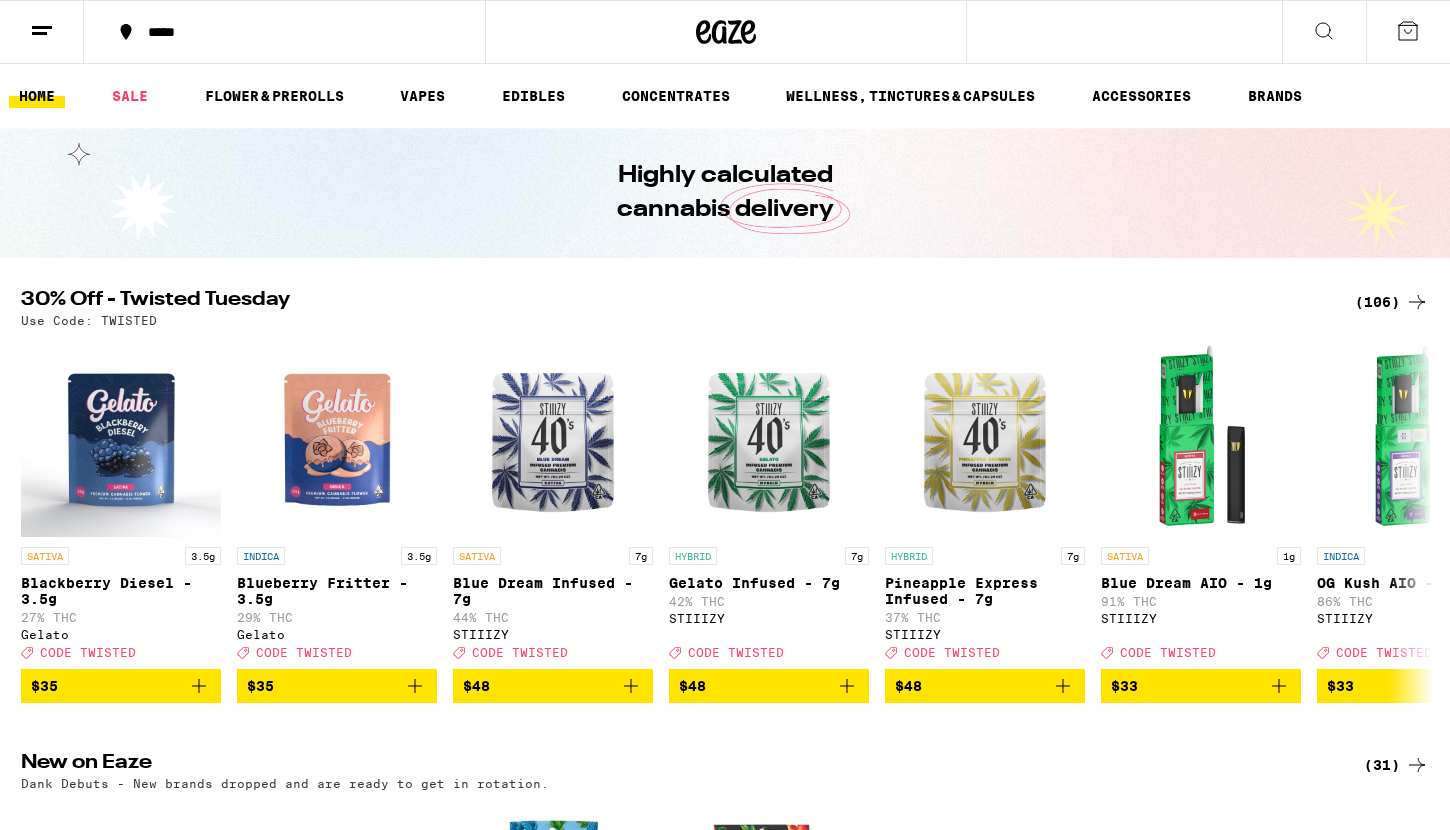 scroll, scrollTop: 595, scrollLeft: 0, axis: vertical 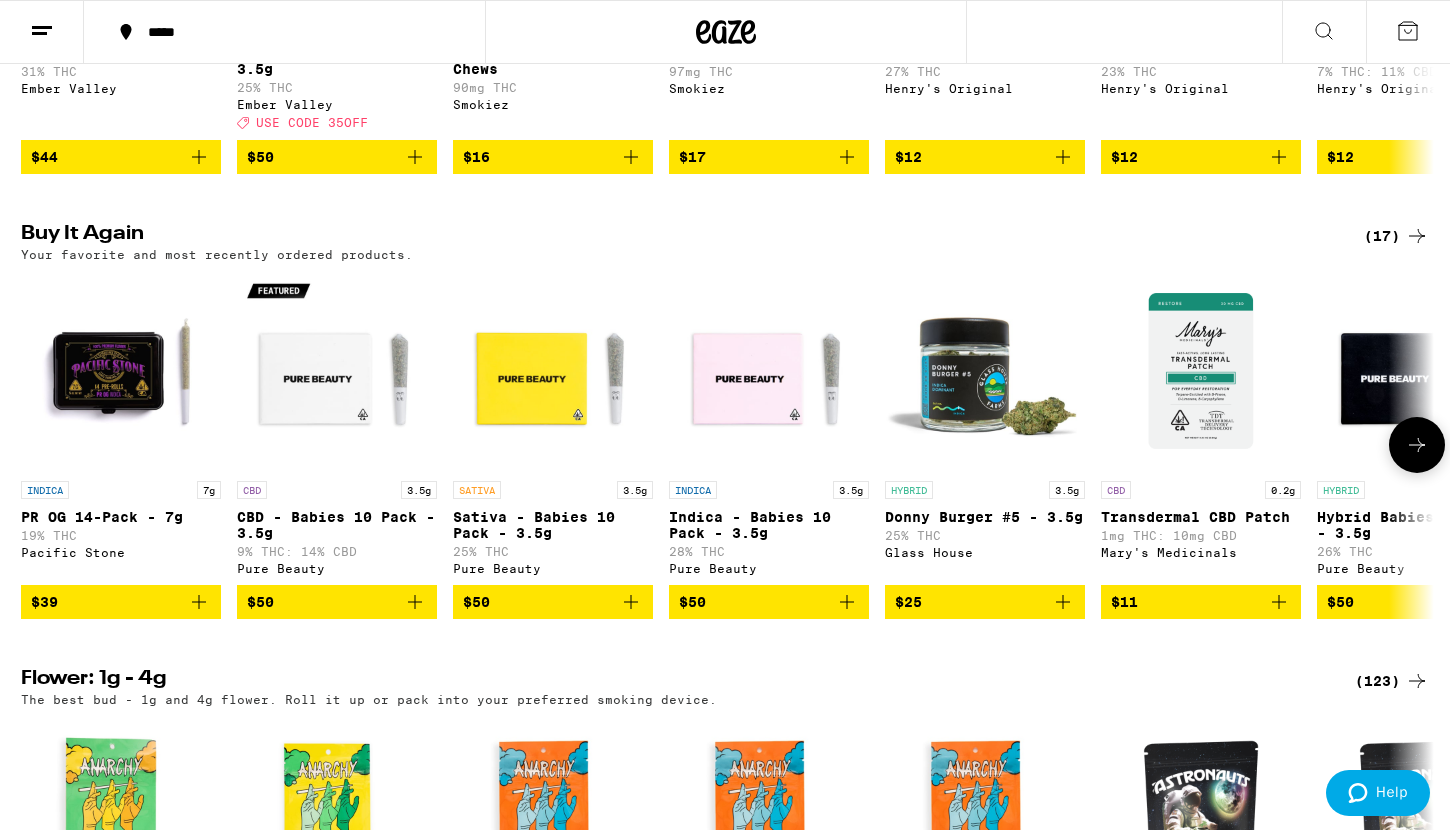 click 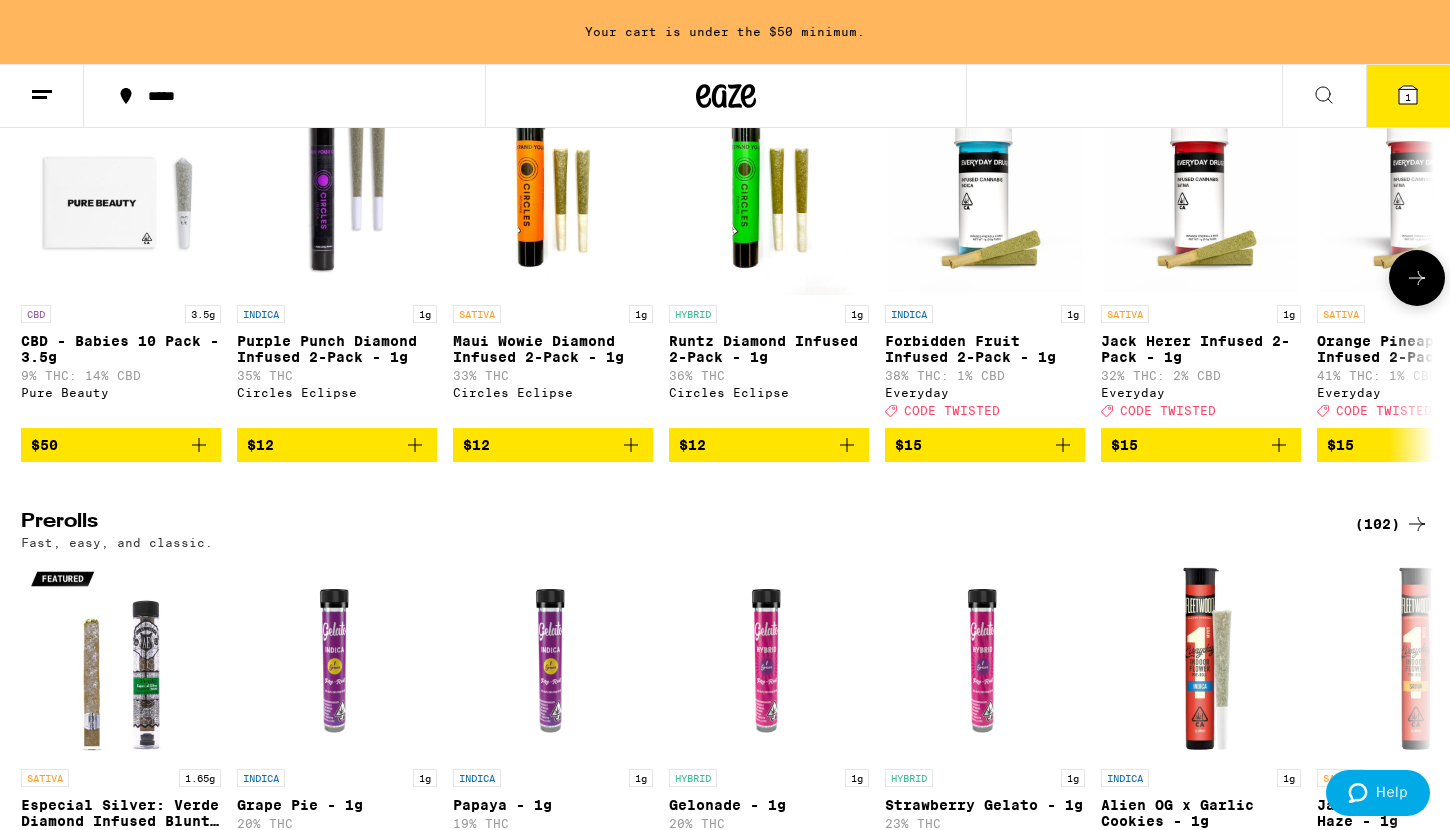 scroll, scrollTop: 5035, scrollLeft: 0, axis: vertical 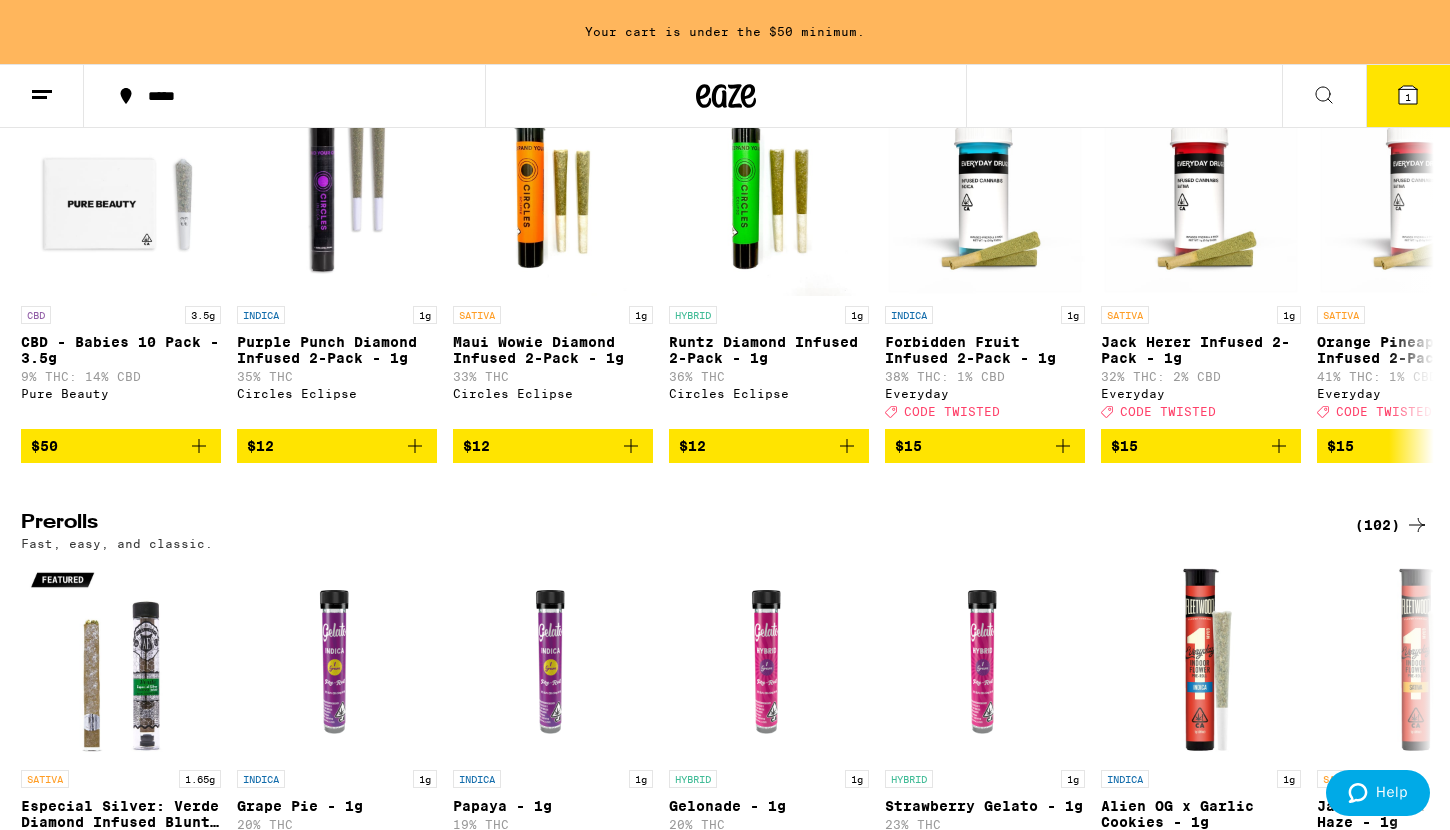 click 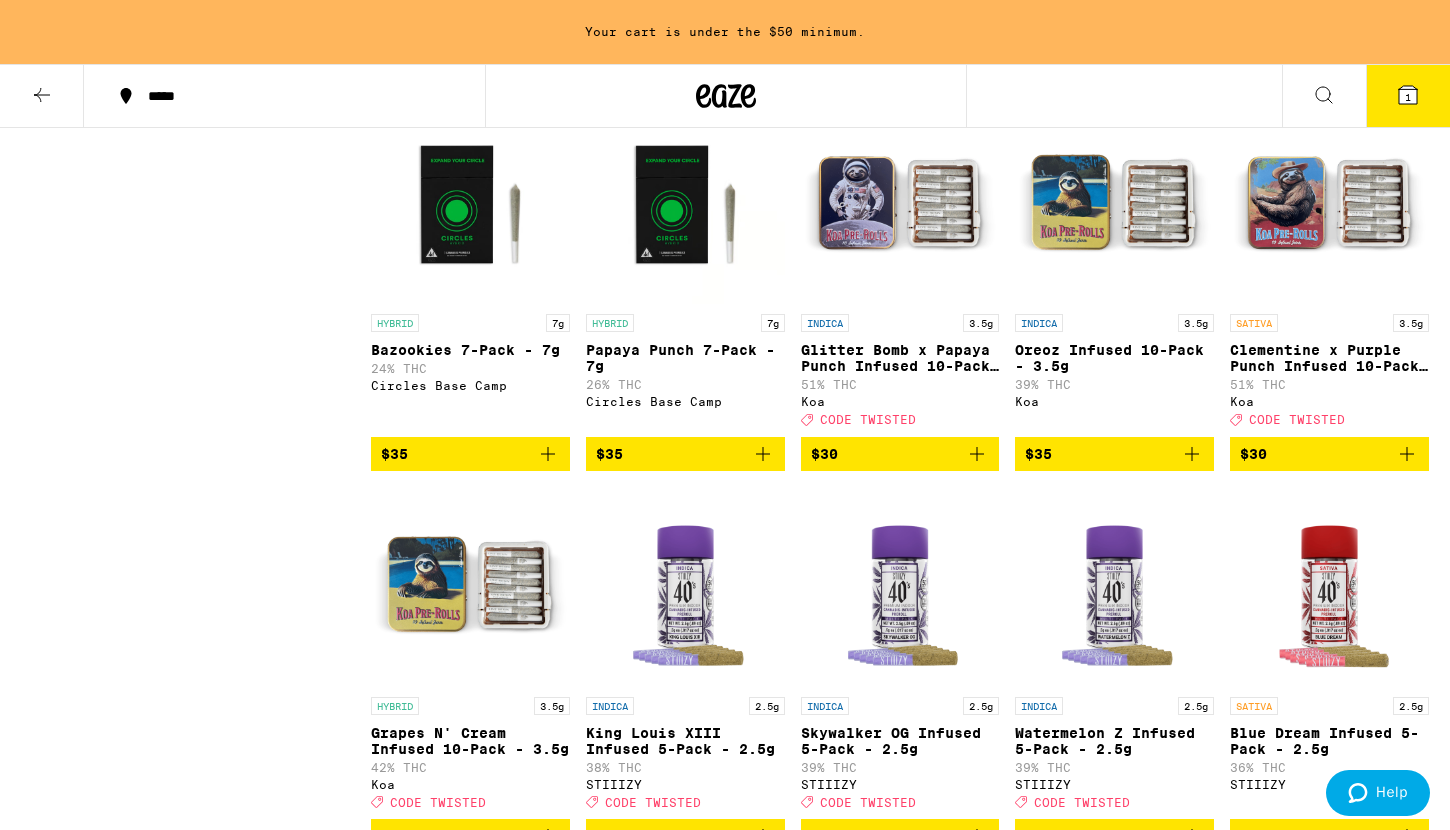 scroll, scrollTop: 4702, scrollLeft: 0, axis: vertical 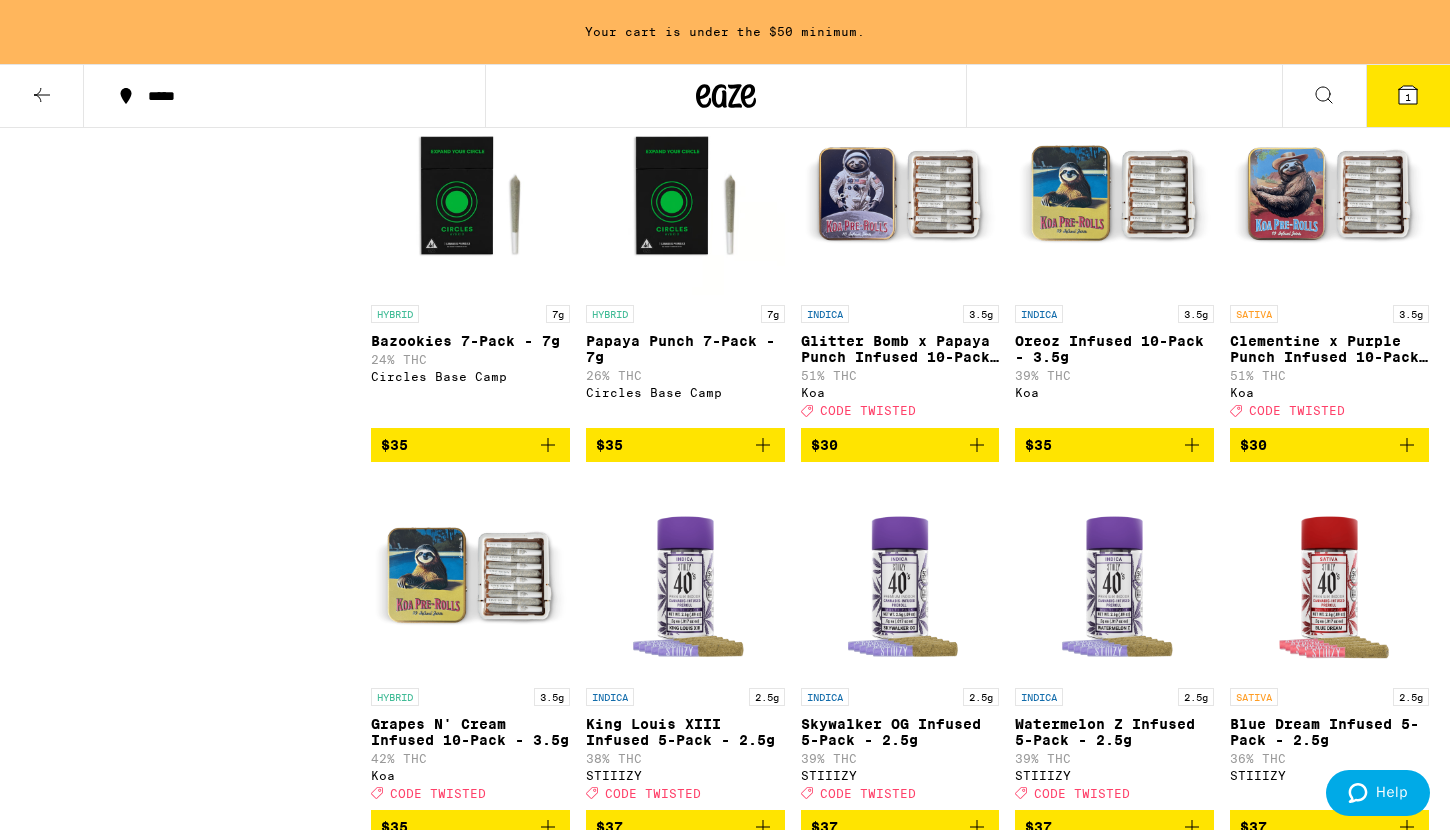 click 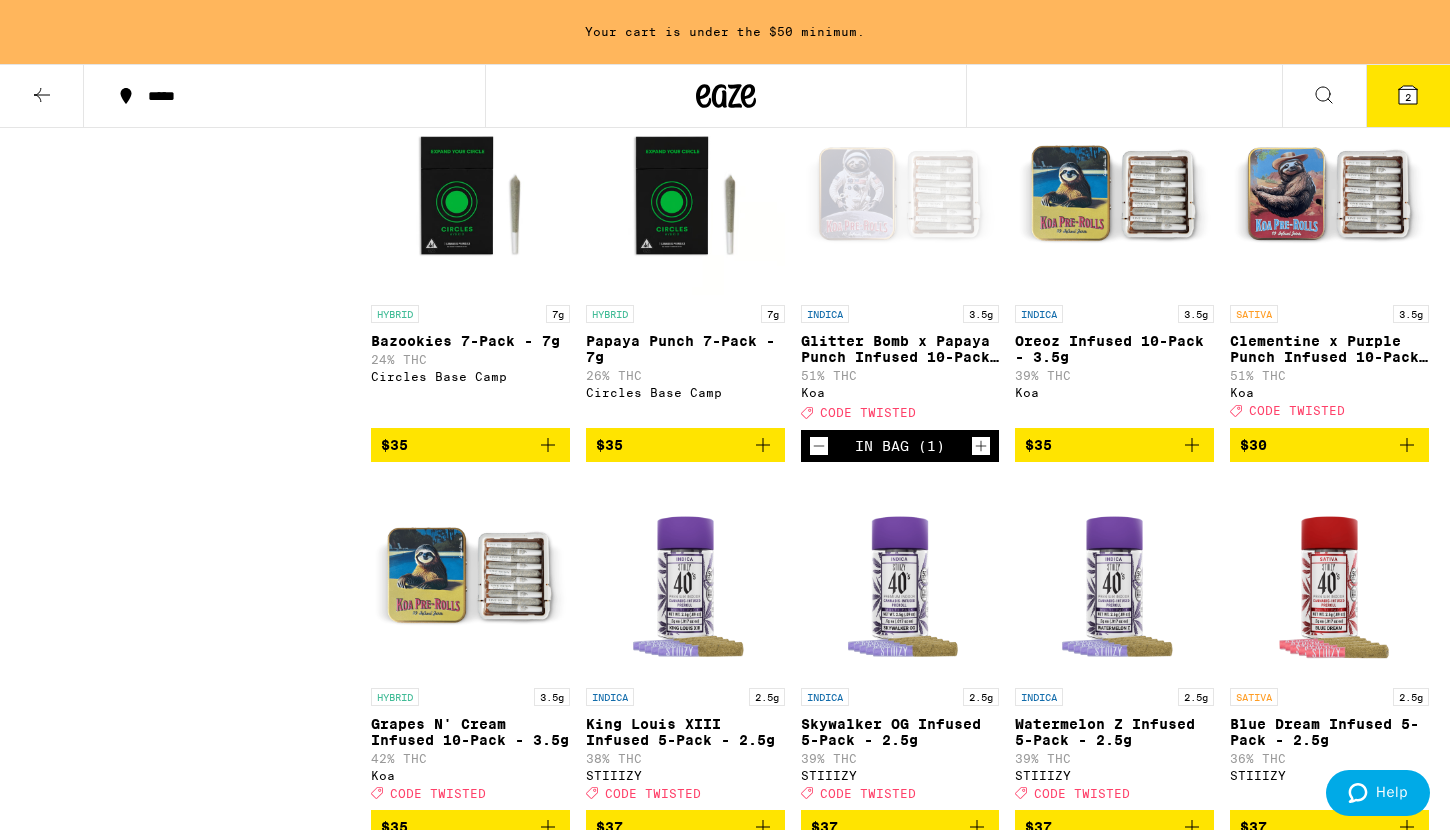 scroll, scrollTop: 4638, scrollLeft: 0, axis: vertical 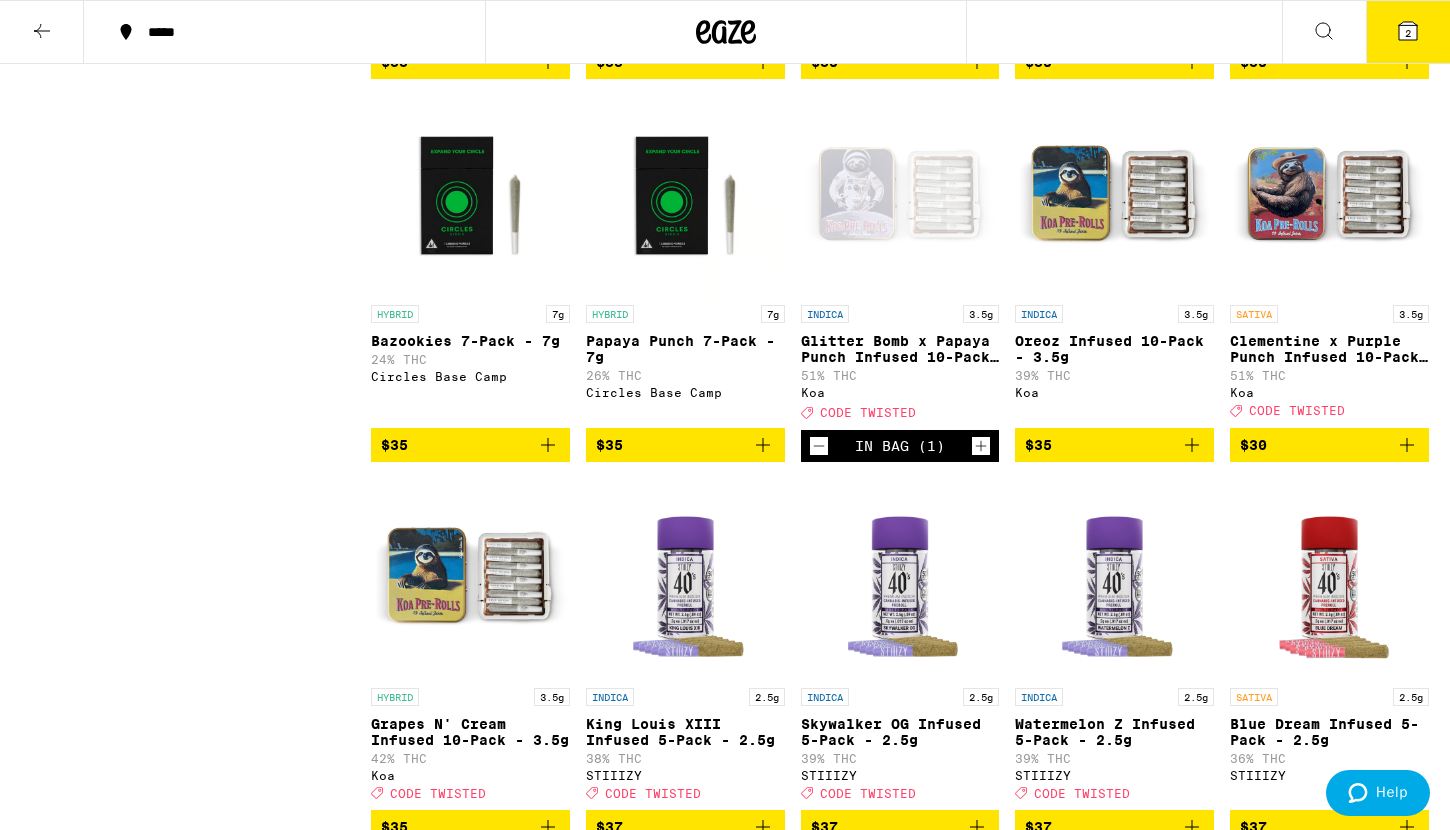 click 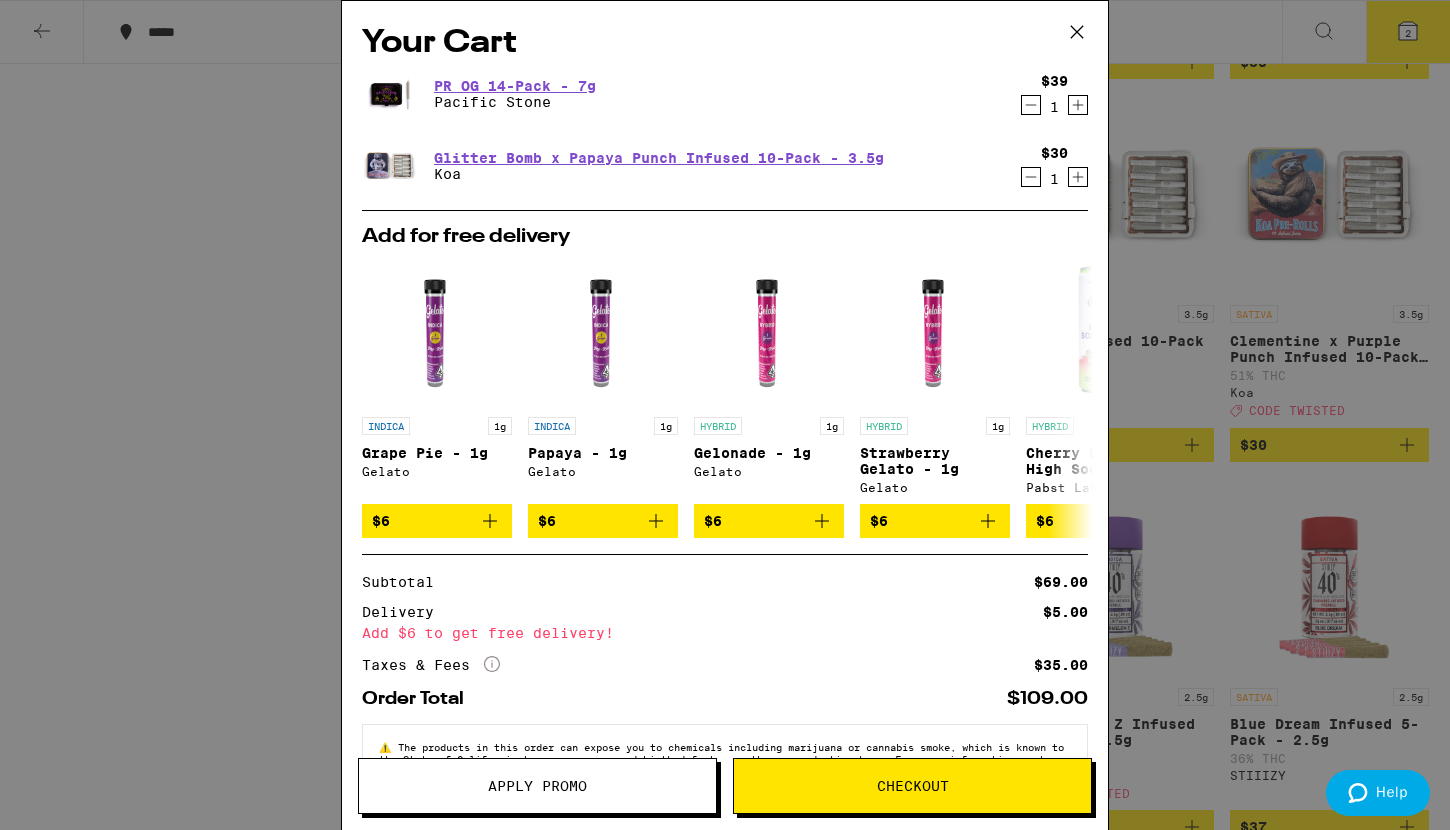 click on "Apply Promo" at bounding box center [537, 786] 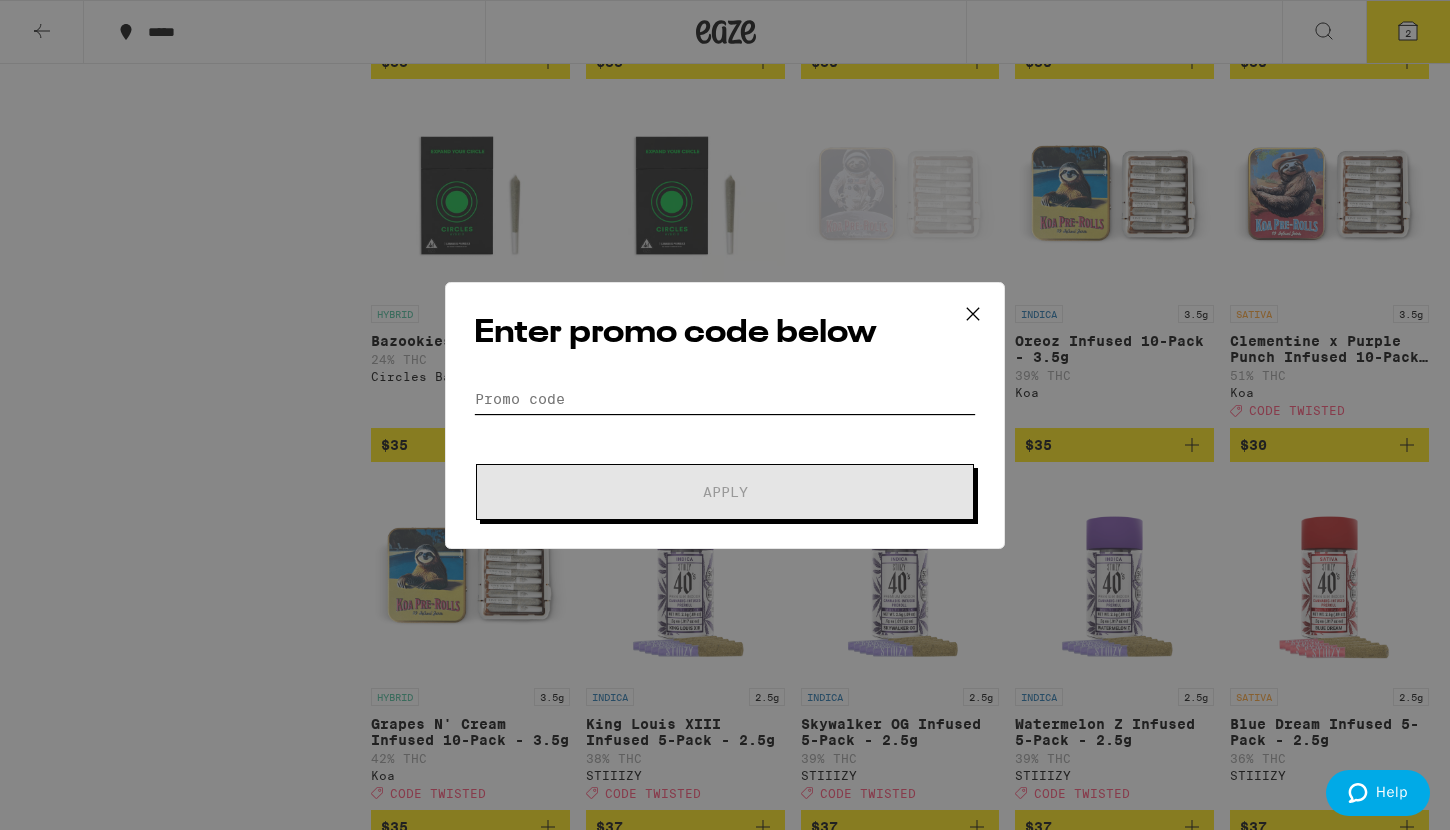 click on "Promo Code" at bounding box center [725, 399] 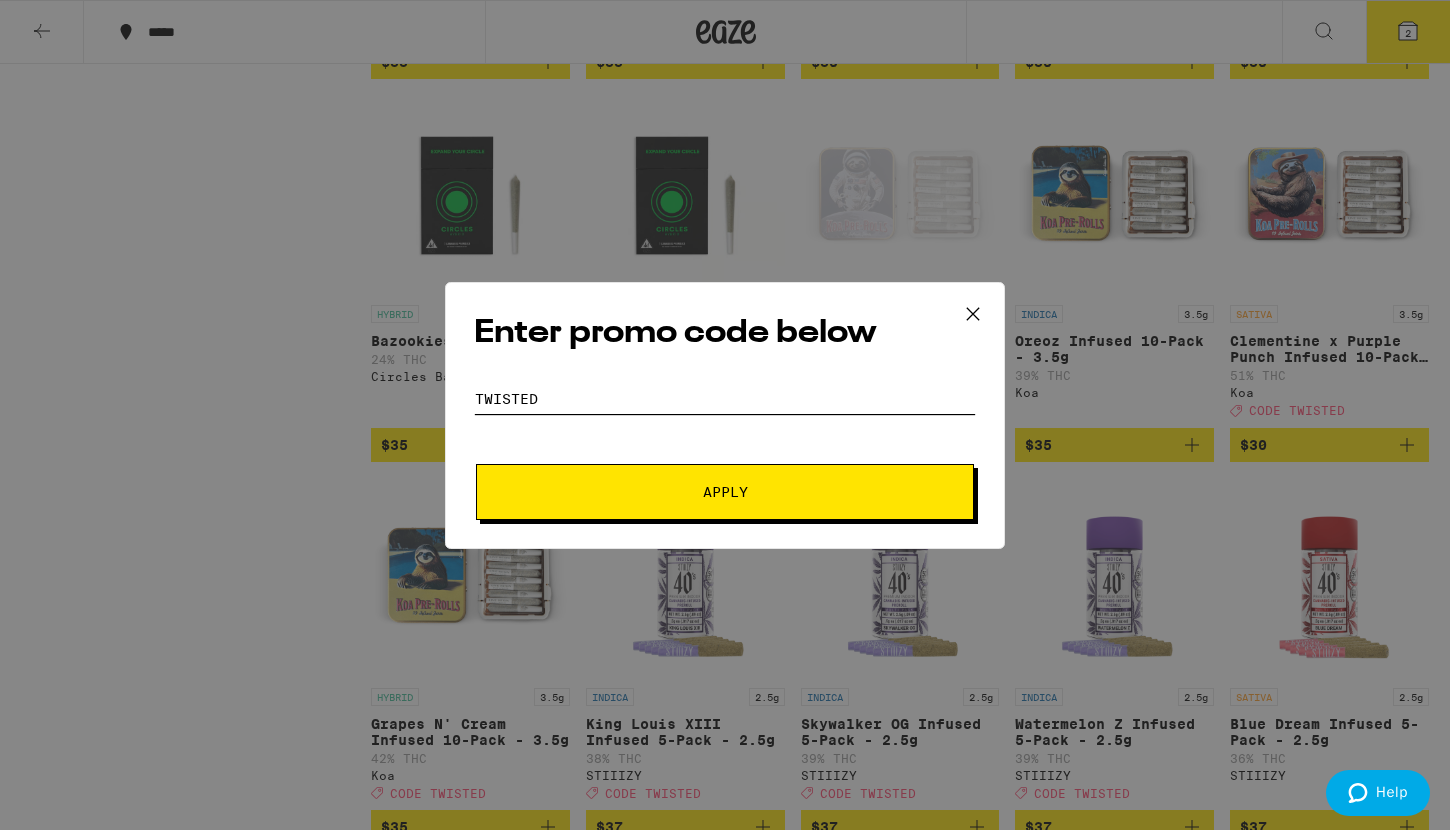type on "twisted" 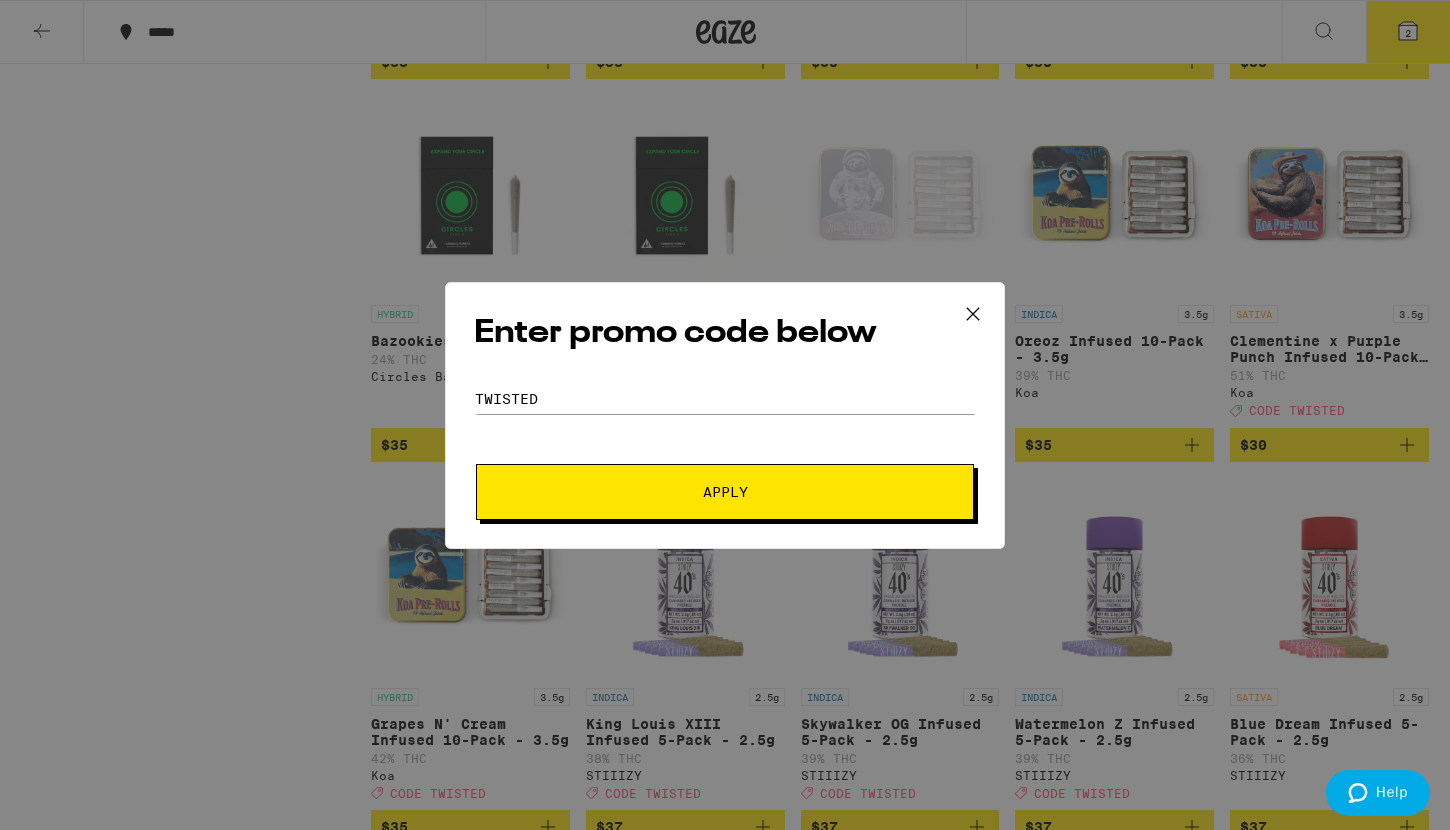 click on "Apply" at bounding box center (725, 492) 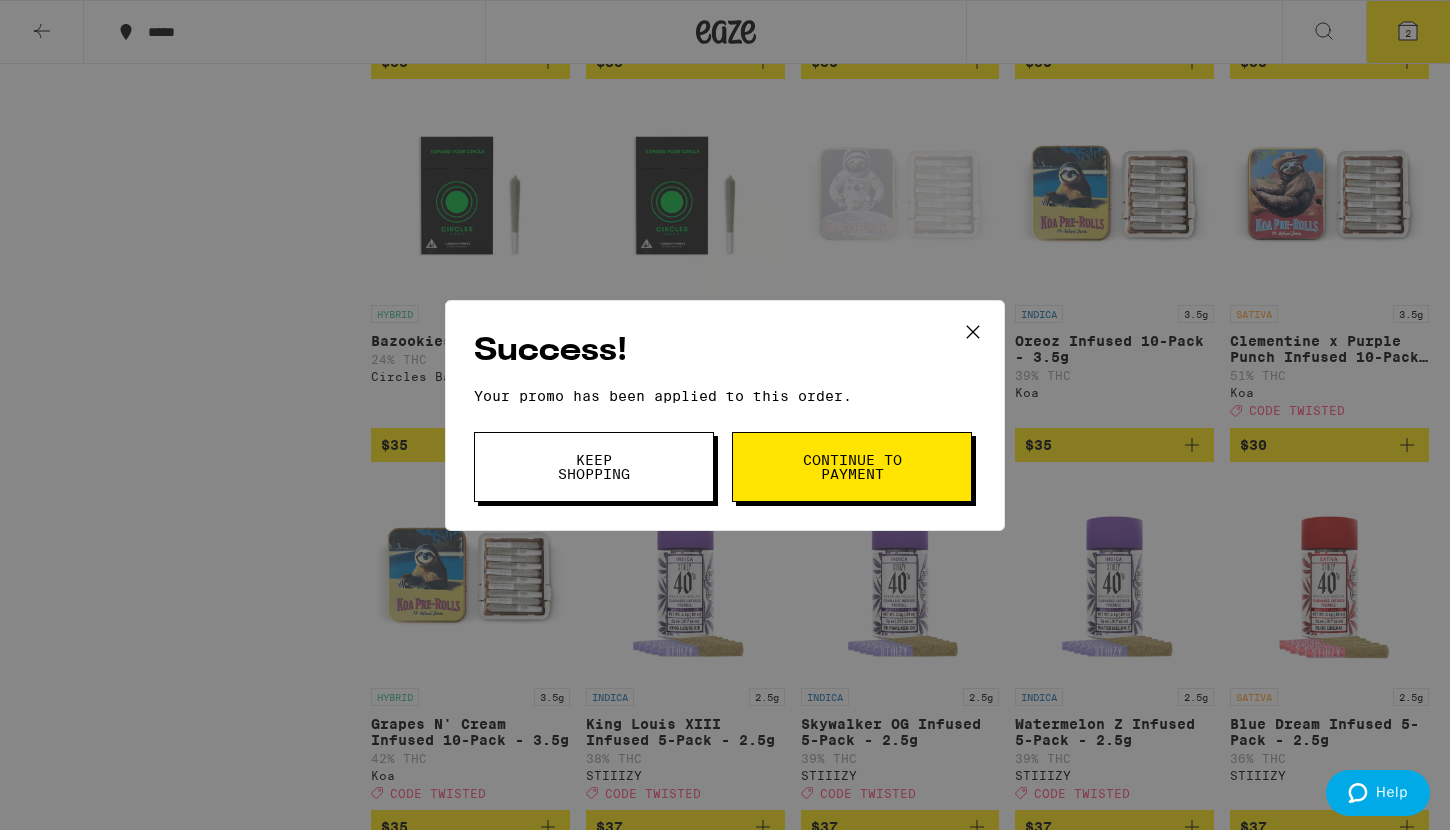 click on "Continue to payment" at bounding box center [852, 467] 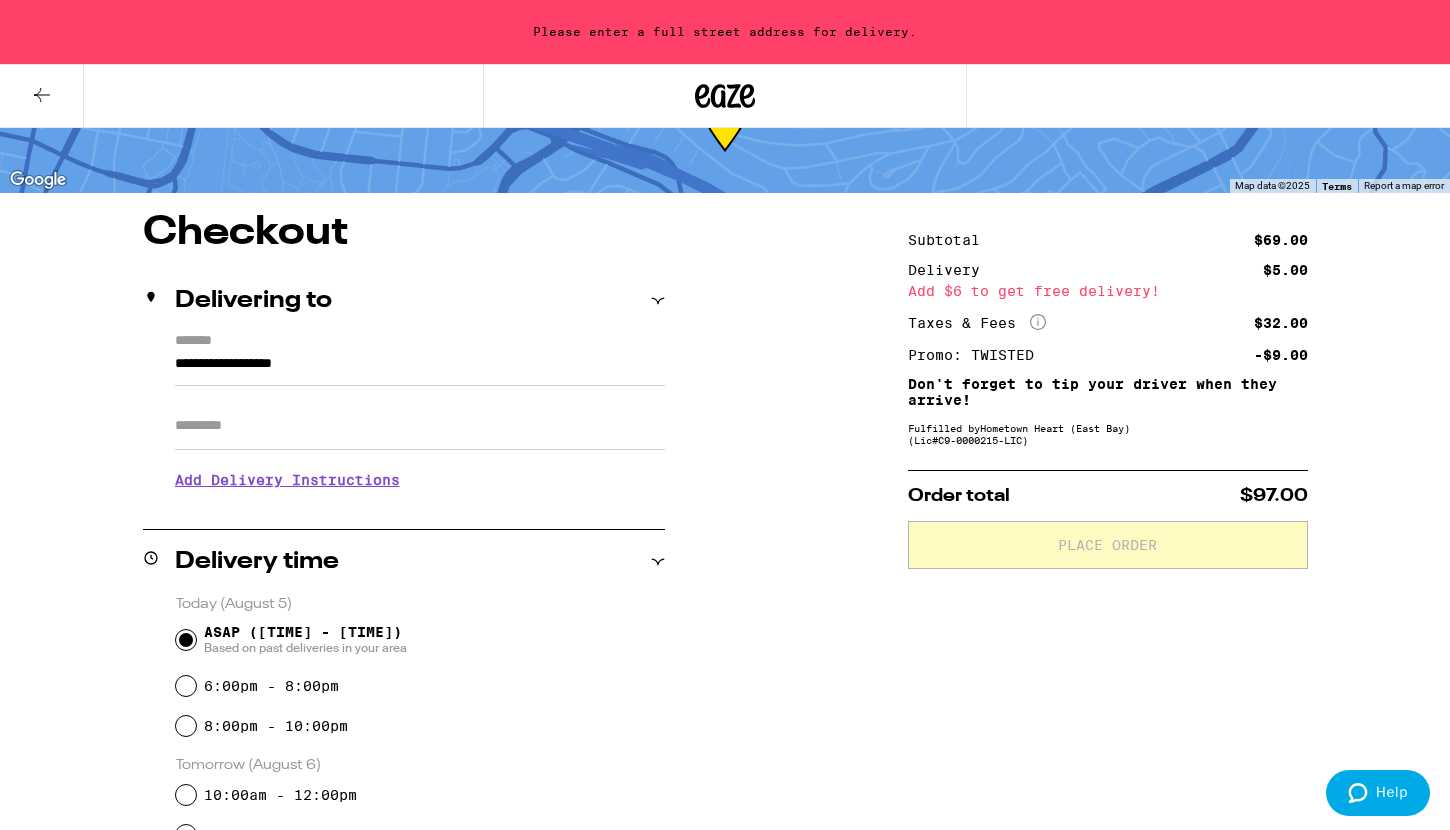 scroll, scrollTop: 104, scrollLeft: 0, axis: vertical 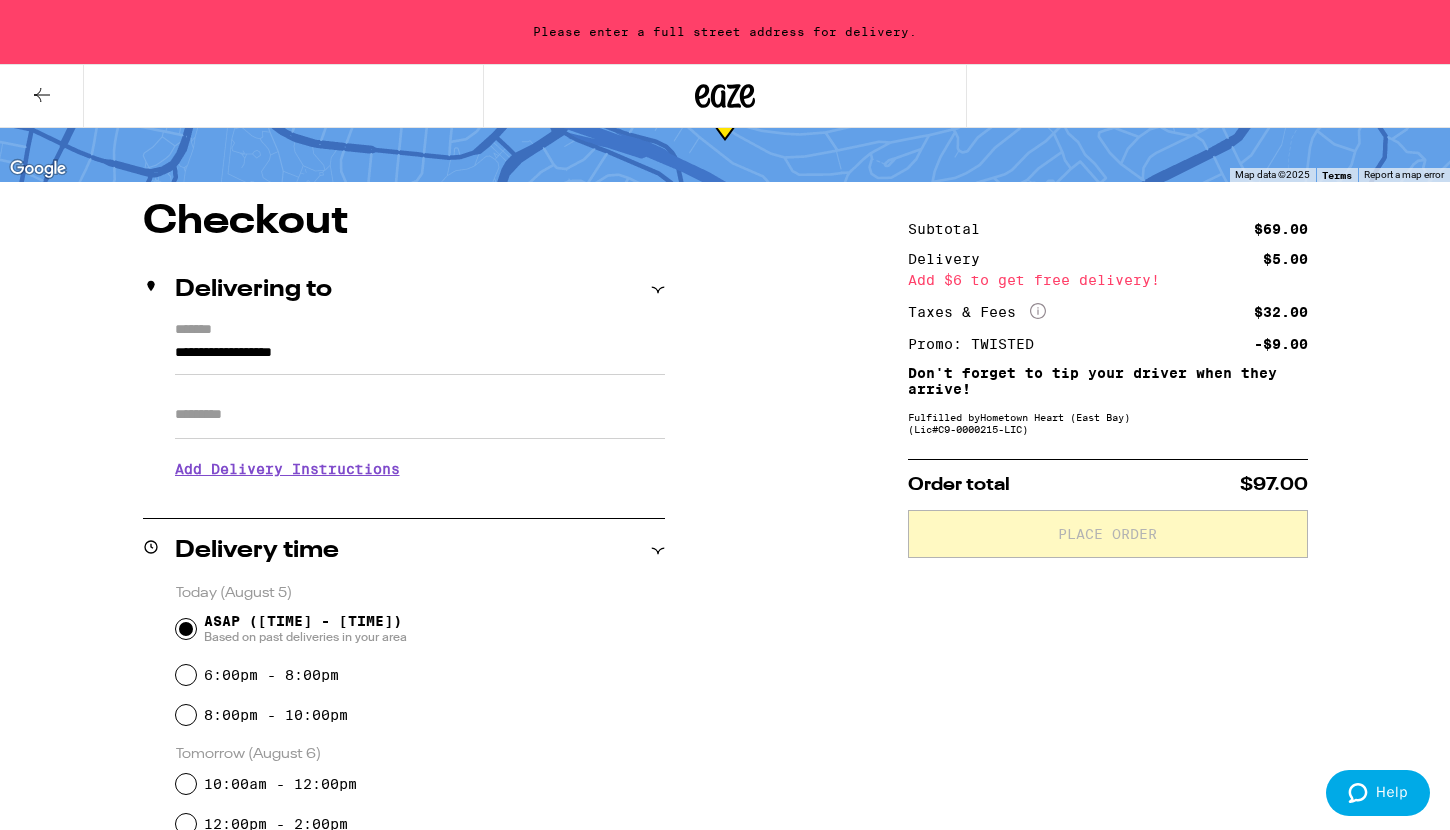 click on "**********" at bounding box center [420, 358] 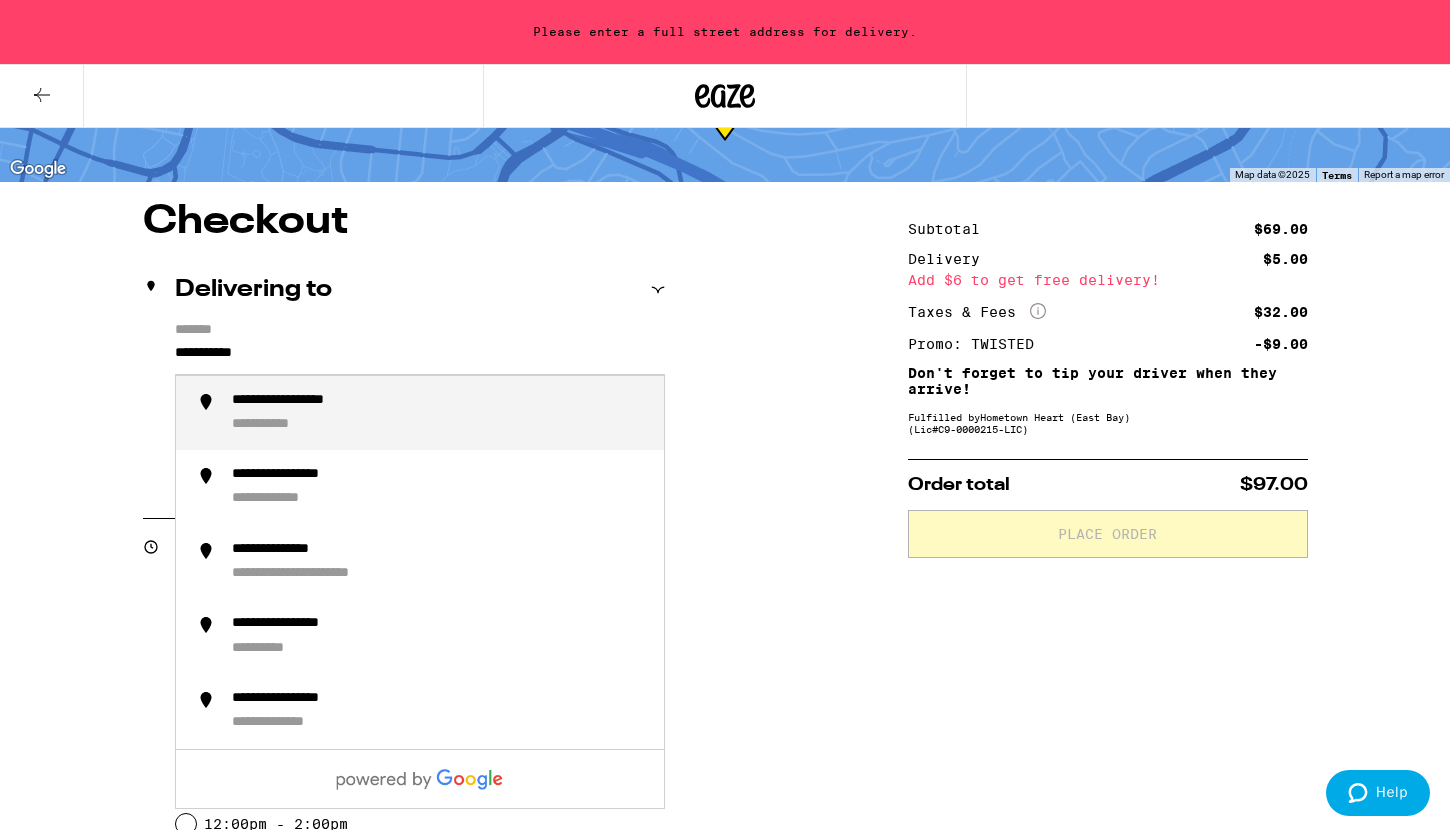 click on "**********" at bounding box center (313, 401) 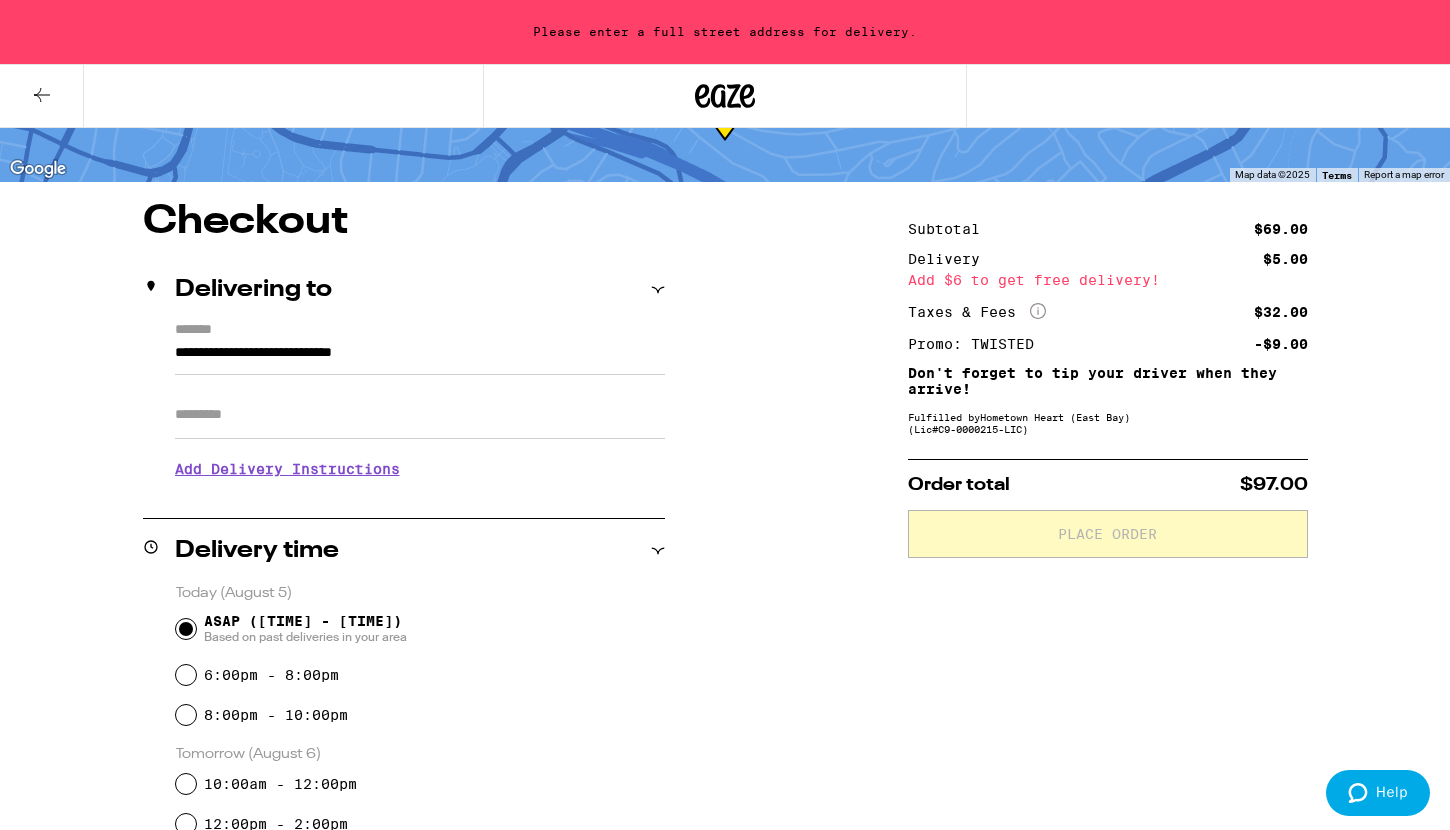 type on "**********" 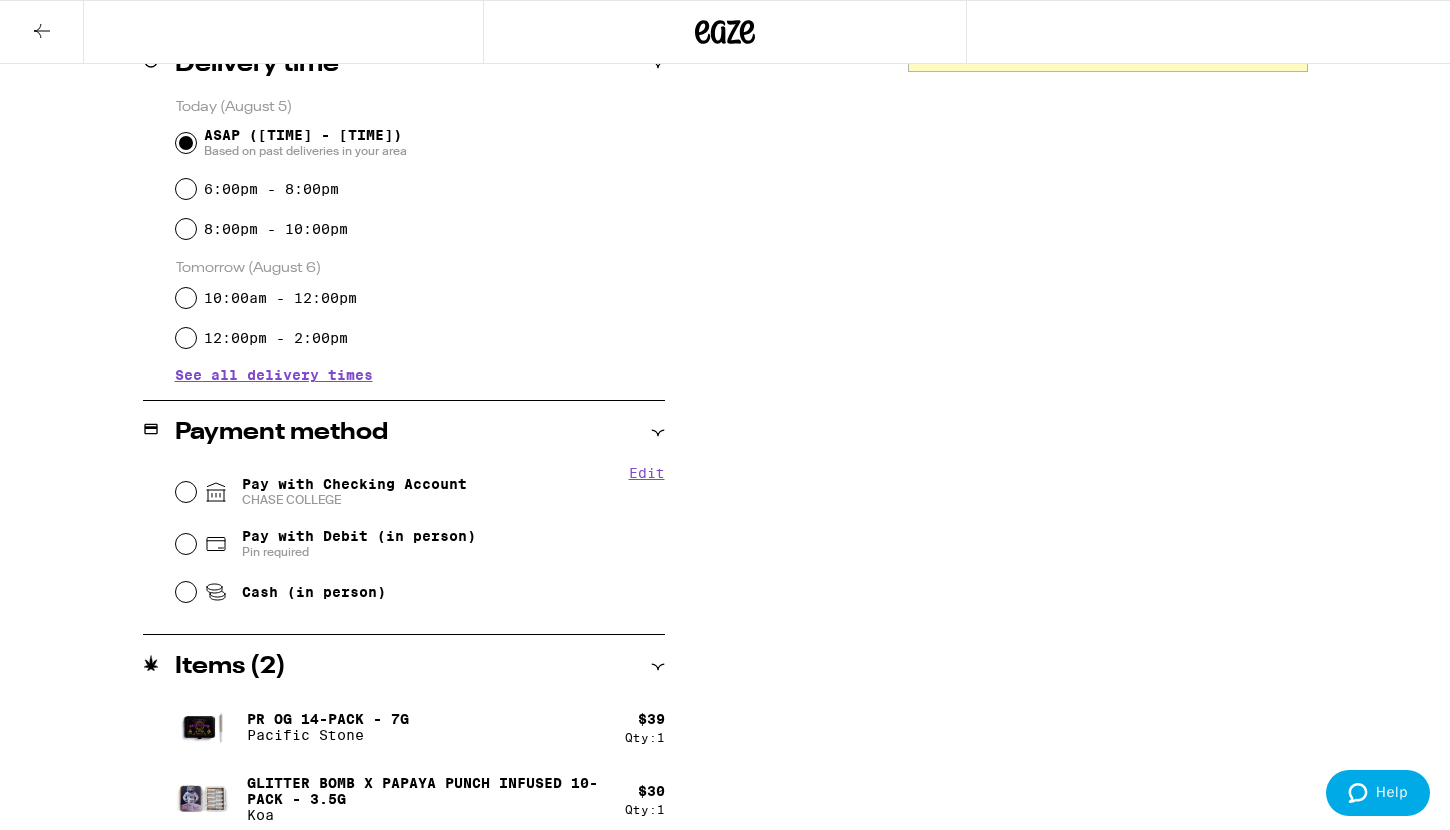 scroll, scrollTop: 540, scrollLeft: 0, axis: vertical 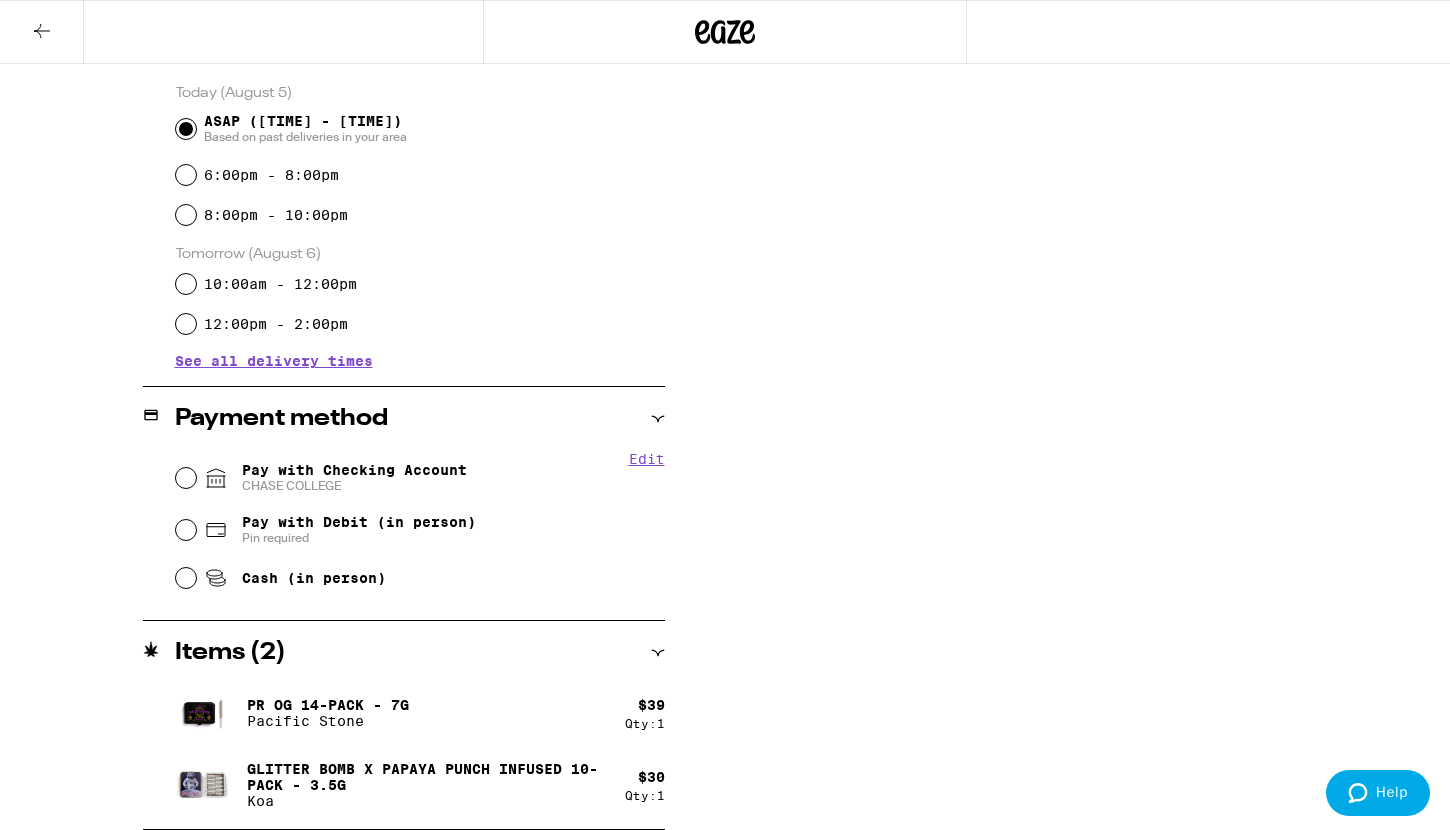 click on "Pay with Checking Account CHASE COLLEGE" at bounding box center [354, 478] 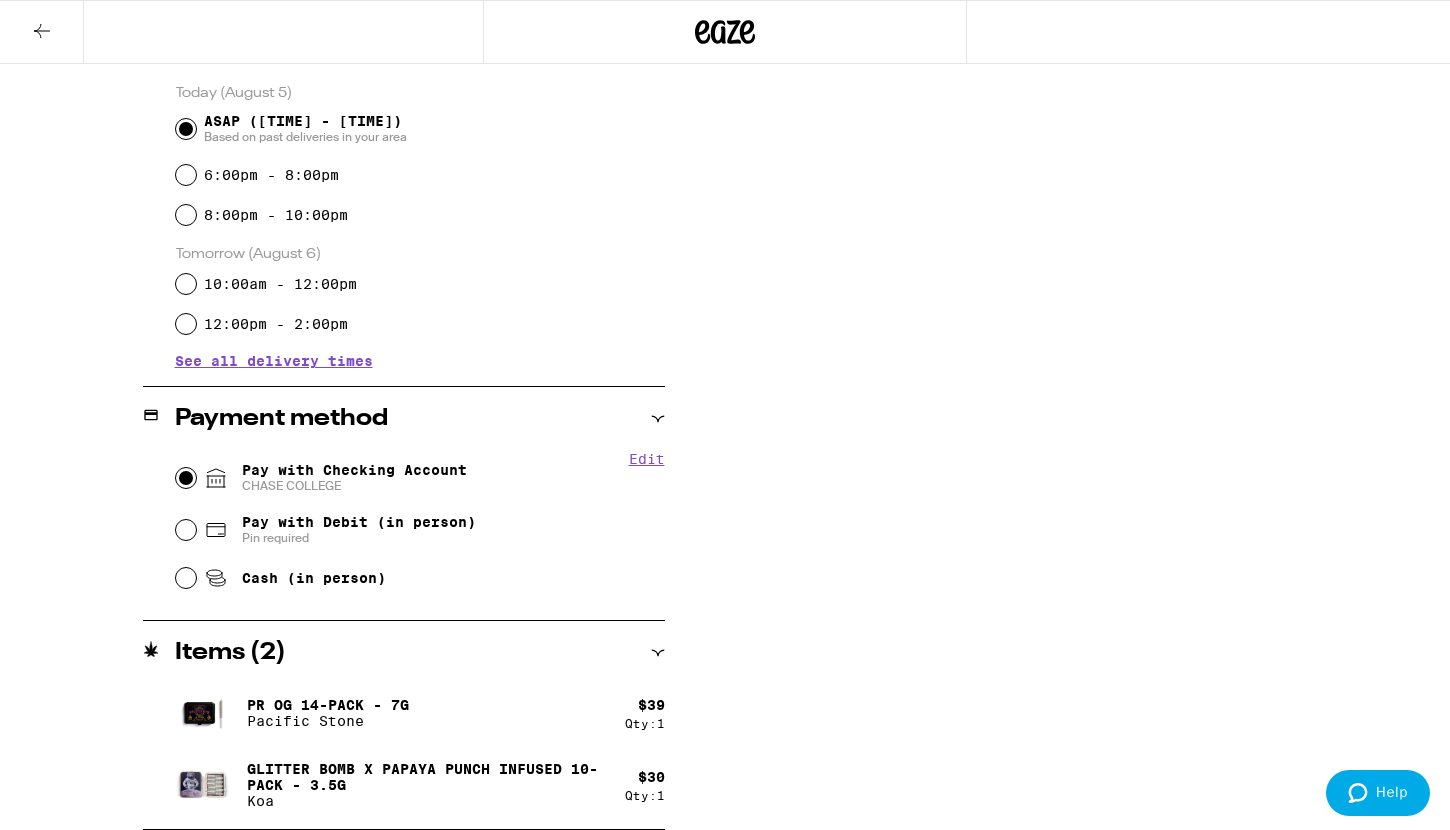 click on "Pay with Checking Account CHASE COLLEGE" at bounding box center [186, 478] 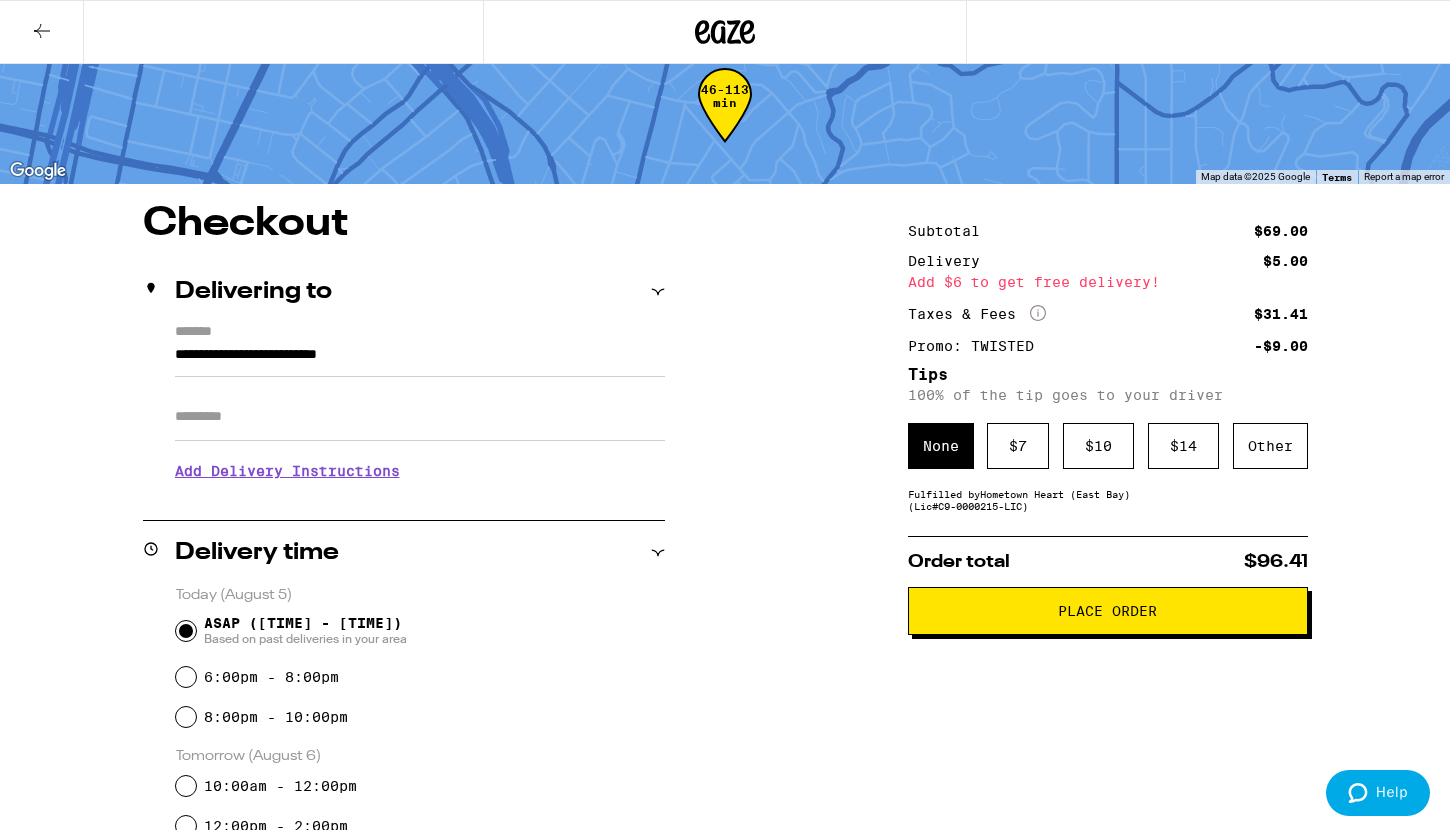 scroll, scrollTop: 0, scrollLeft: 0, axis: both 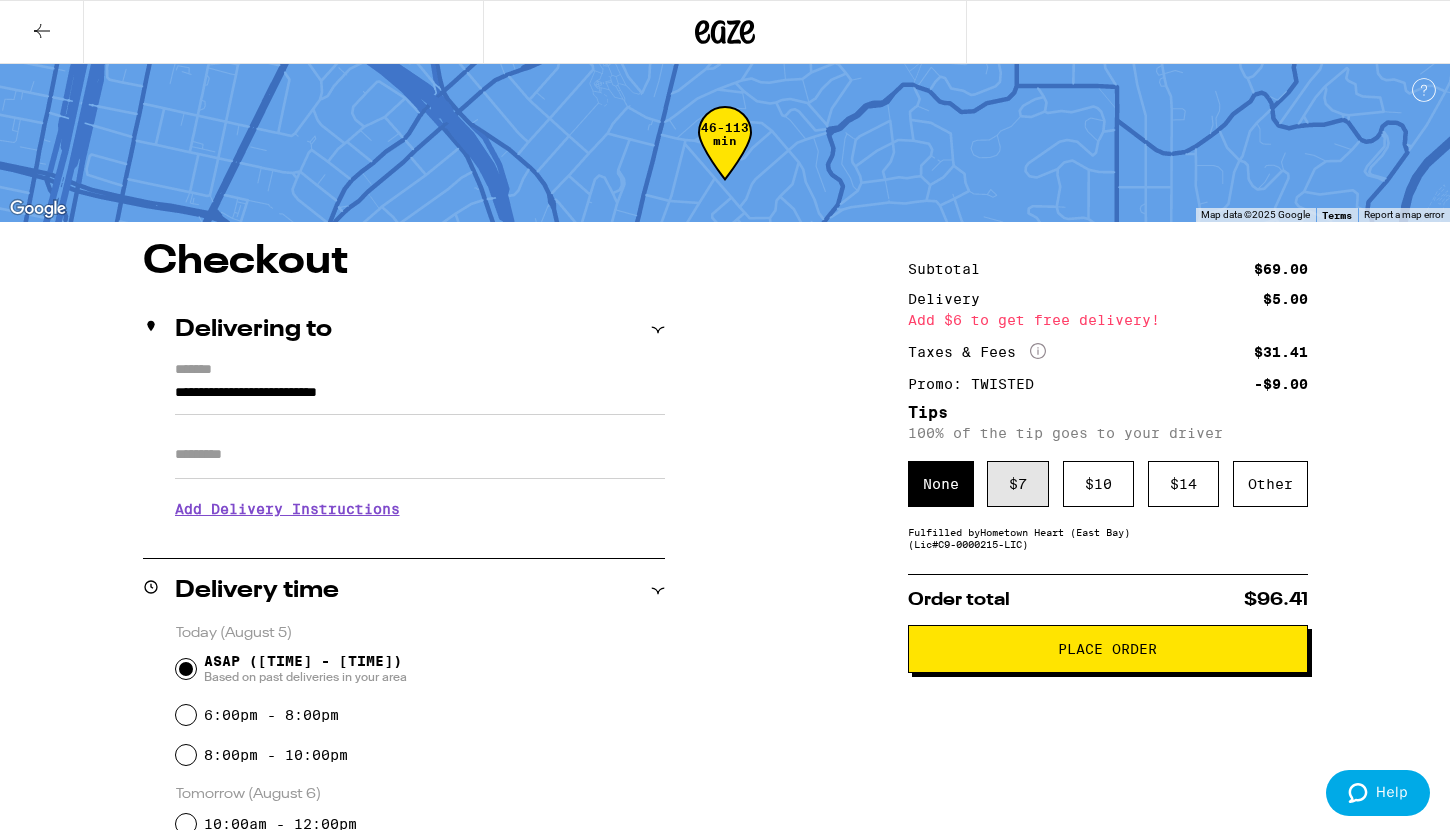 click on "$ 7" at bounding box center (1018, 484) 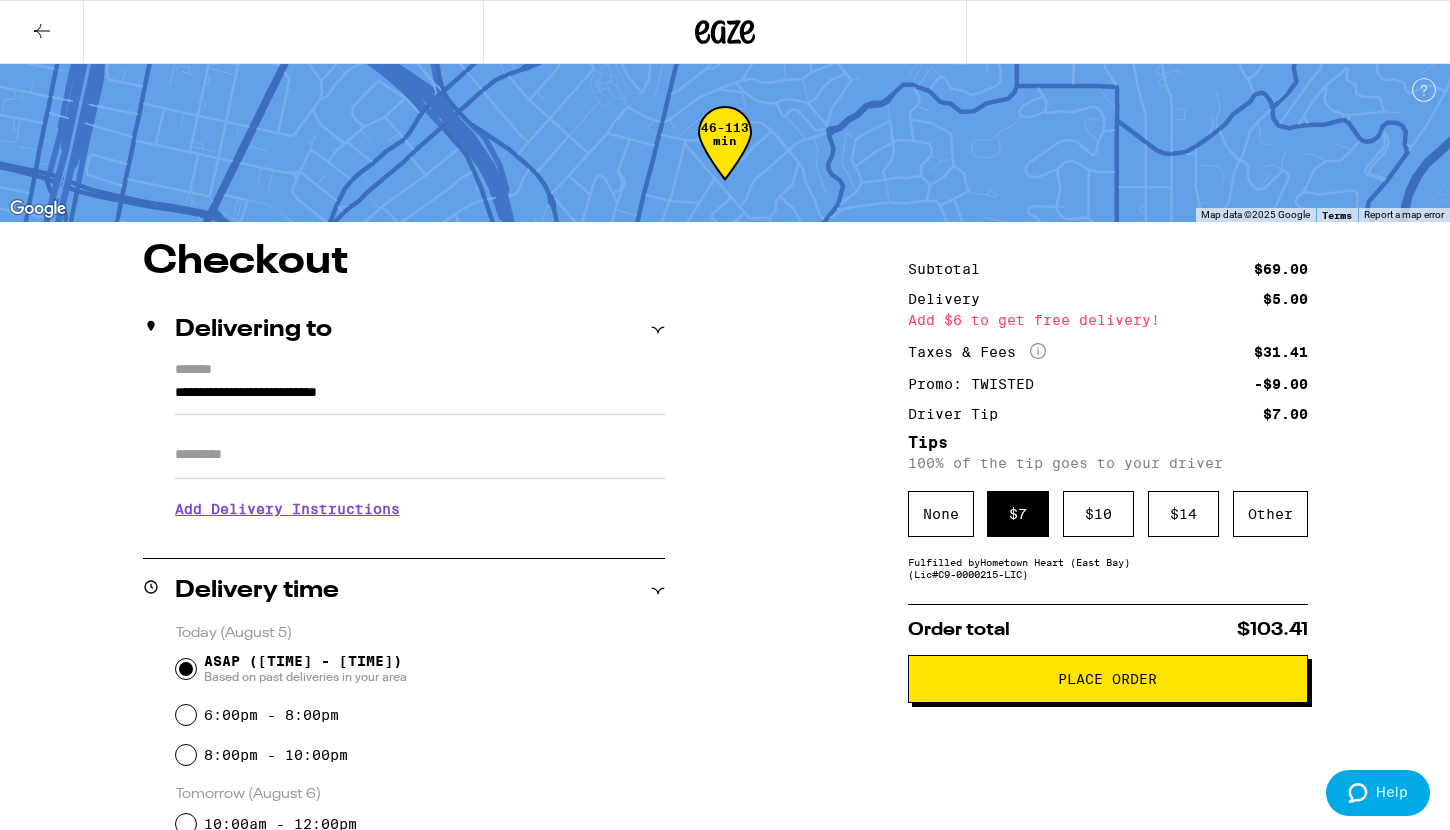 click on "Place Order" at bounding box center [1108, 679] 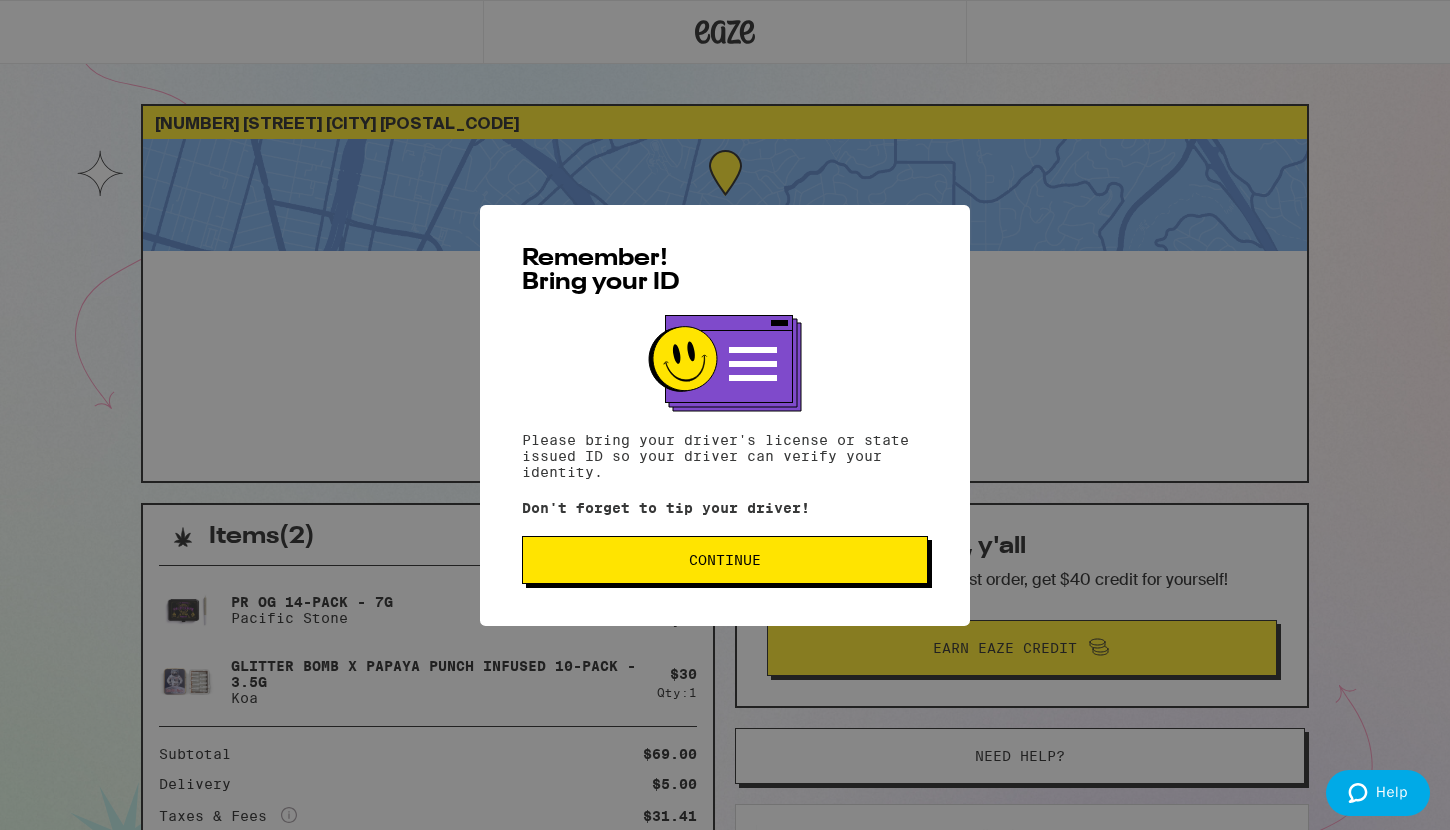 click on "Continue" at bounding box center [725, 560] 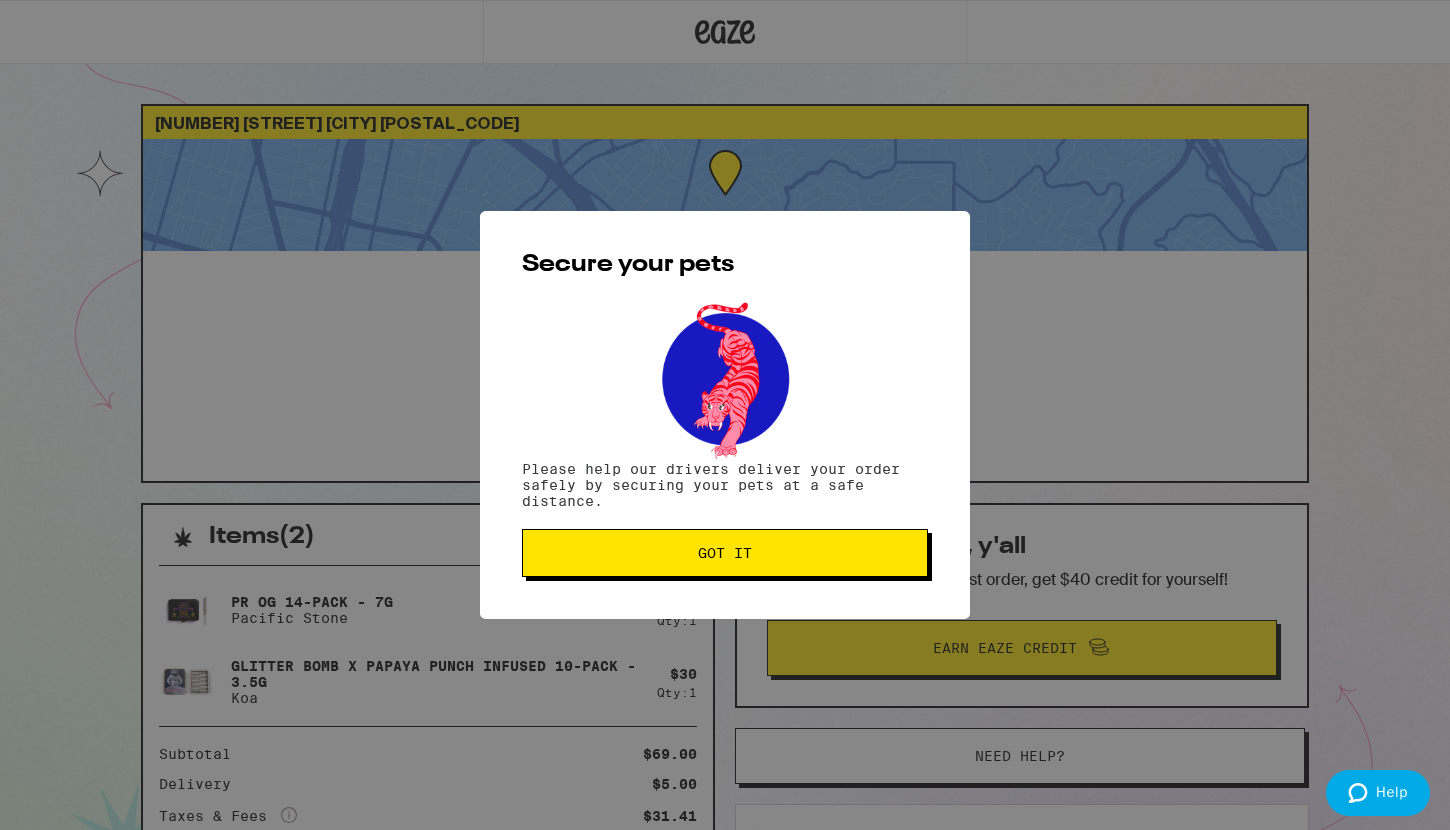 click on "Got it" at bounding box center (725, 553) 